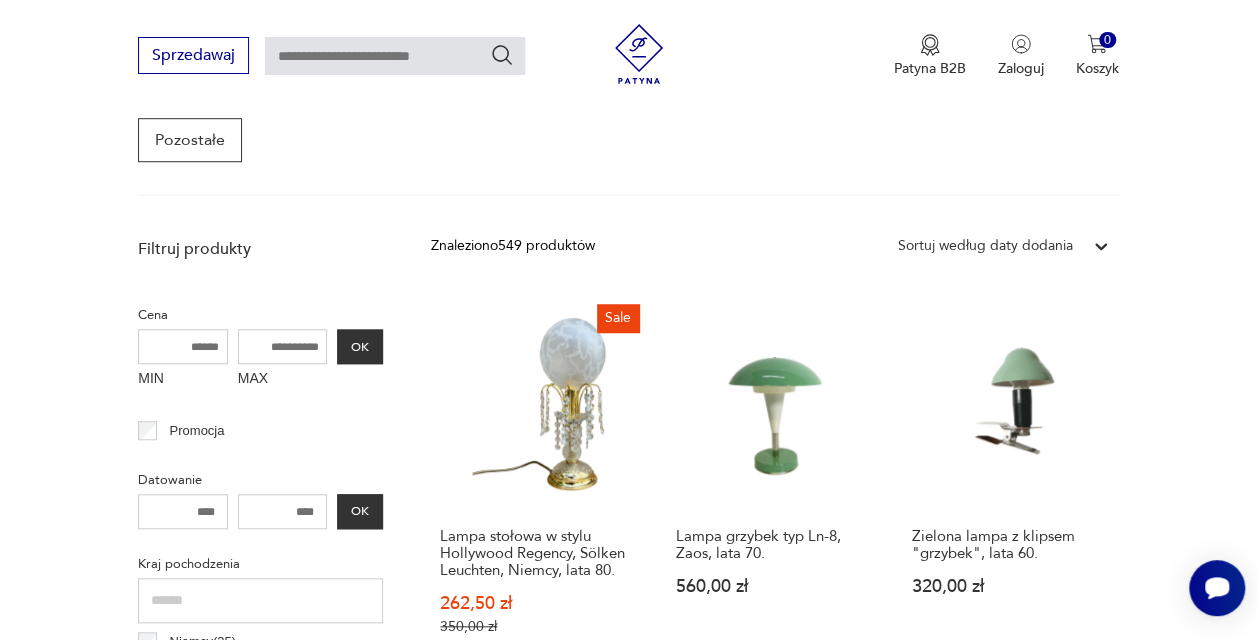 scroll, scrollTop: 0, scrollLeft: 0, axis: both 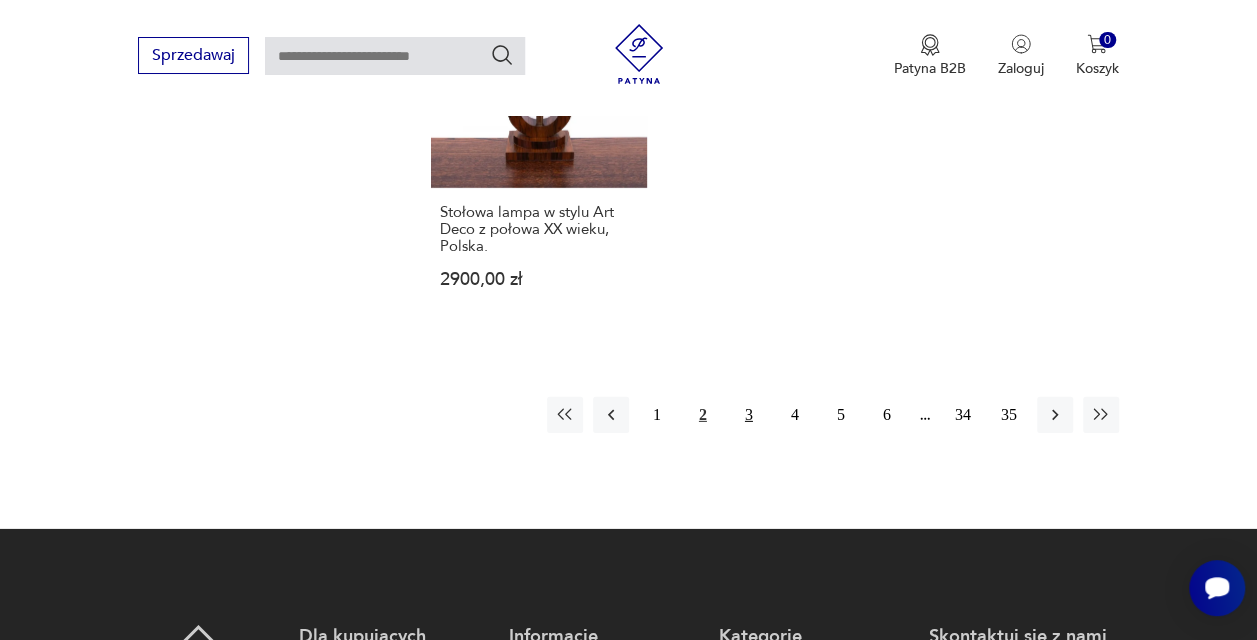 click on "3" at bounding box center (749, 415) 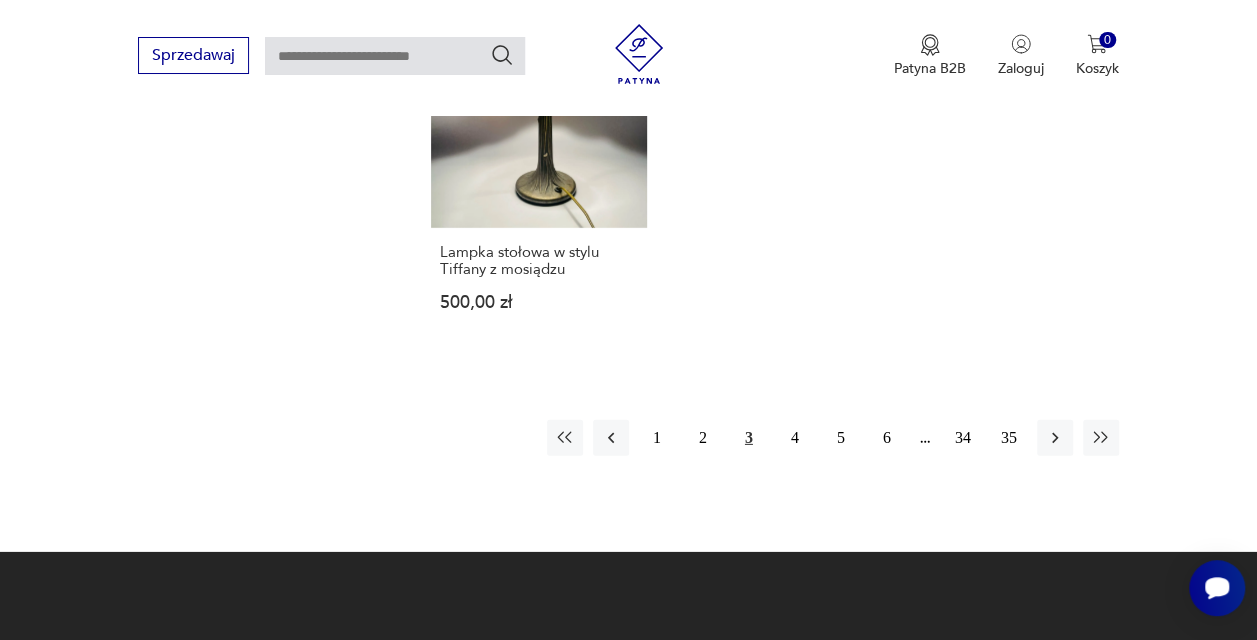 scroll, scrollTop: 2834, scrollLeft: 0, axis: vertical 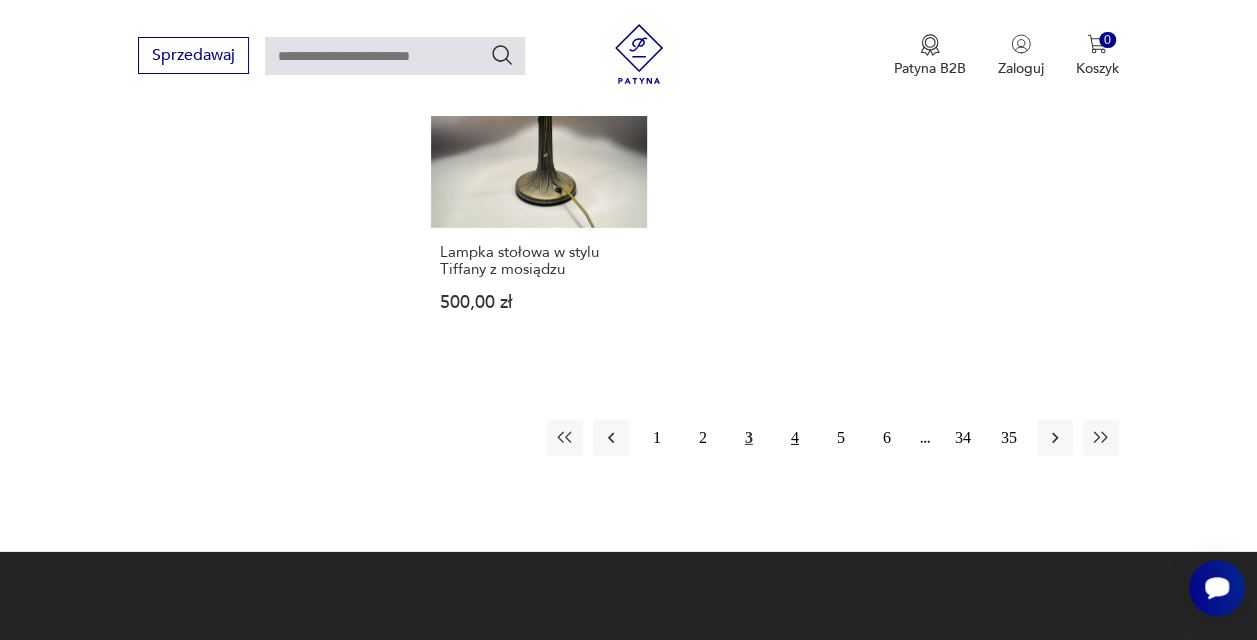 click on "4" at bounding box center (795, 438) 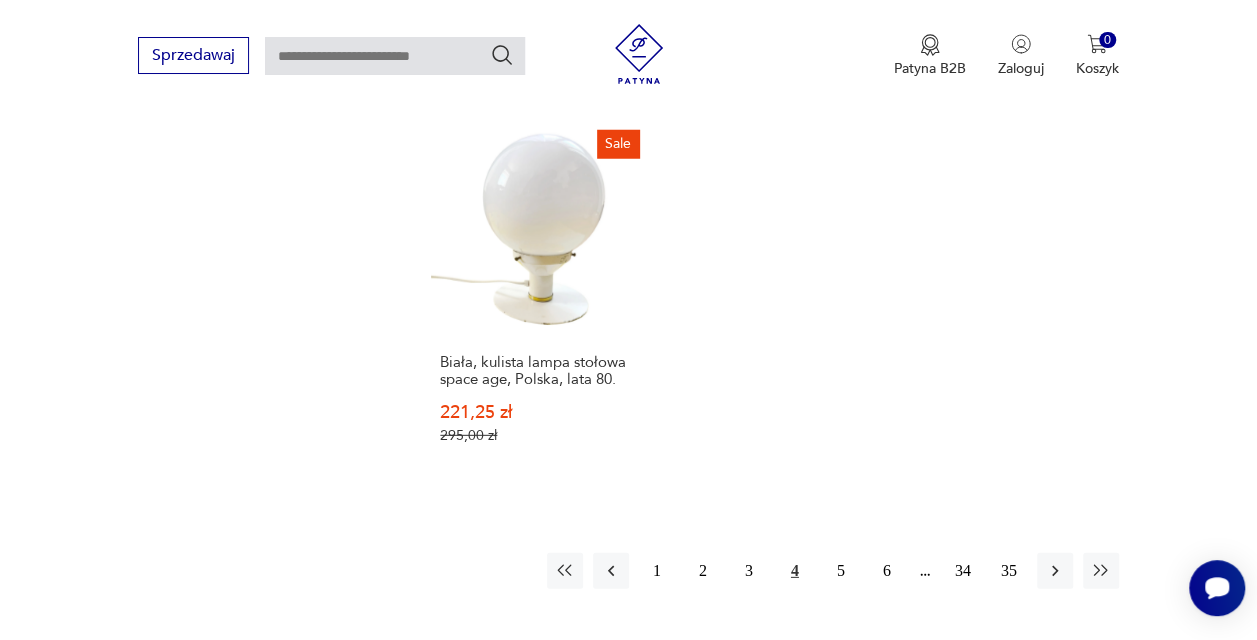 scroll, scrollTop: 2662, scrollLeft: 0, axis: vertical 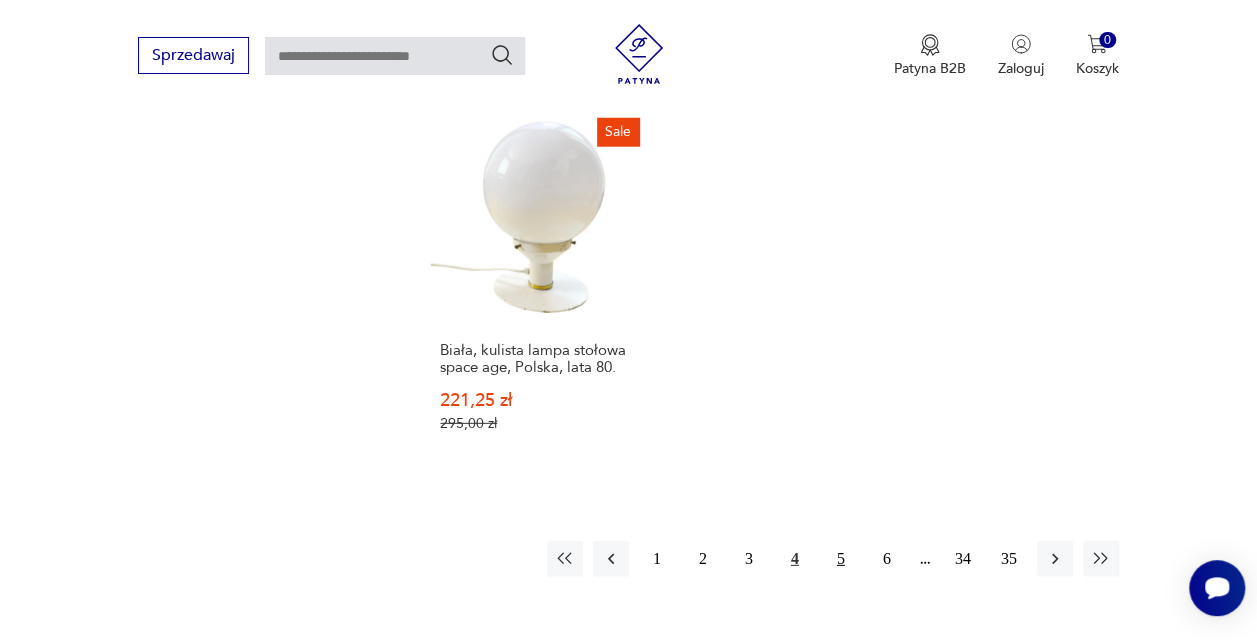 click on "5" at bounding box center (841, 559) 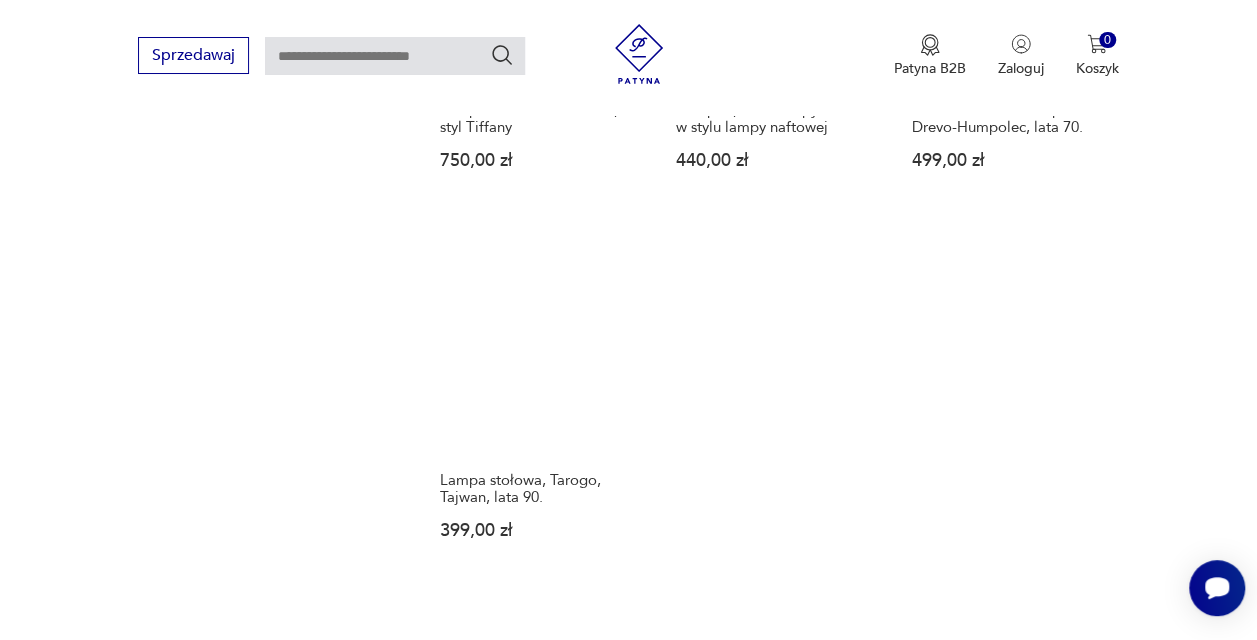 scroll, scrollTop: 2872, scrollLeft: 0, axis: vertical 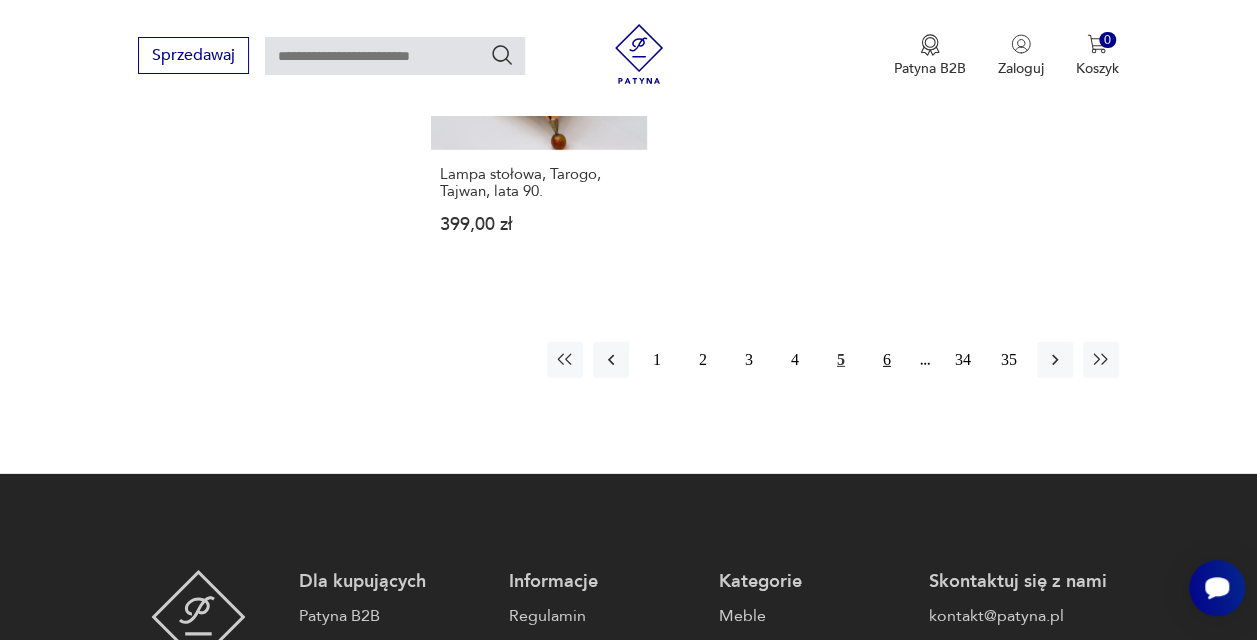 click on "6" at bounding box center [887, 360] 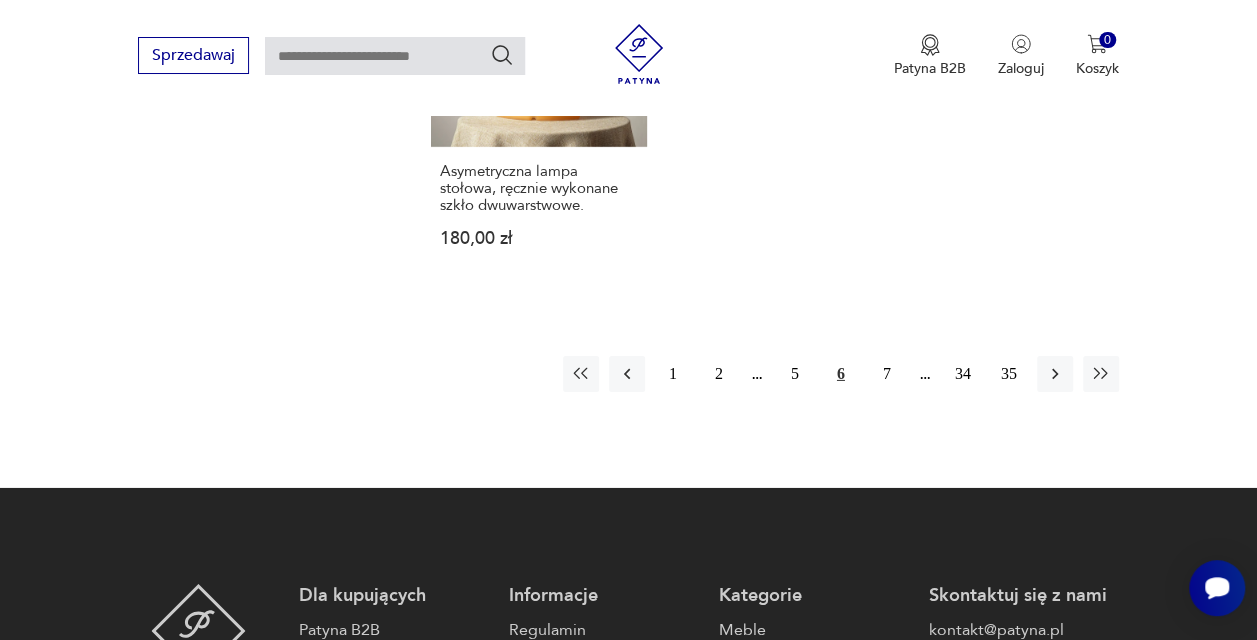 scroll, scrollTop: 3020, scrollLeft: 0, axis: vertical 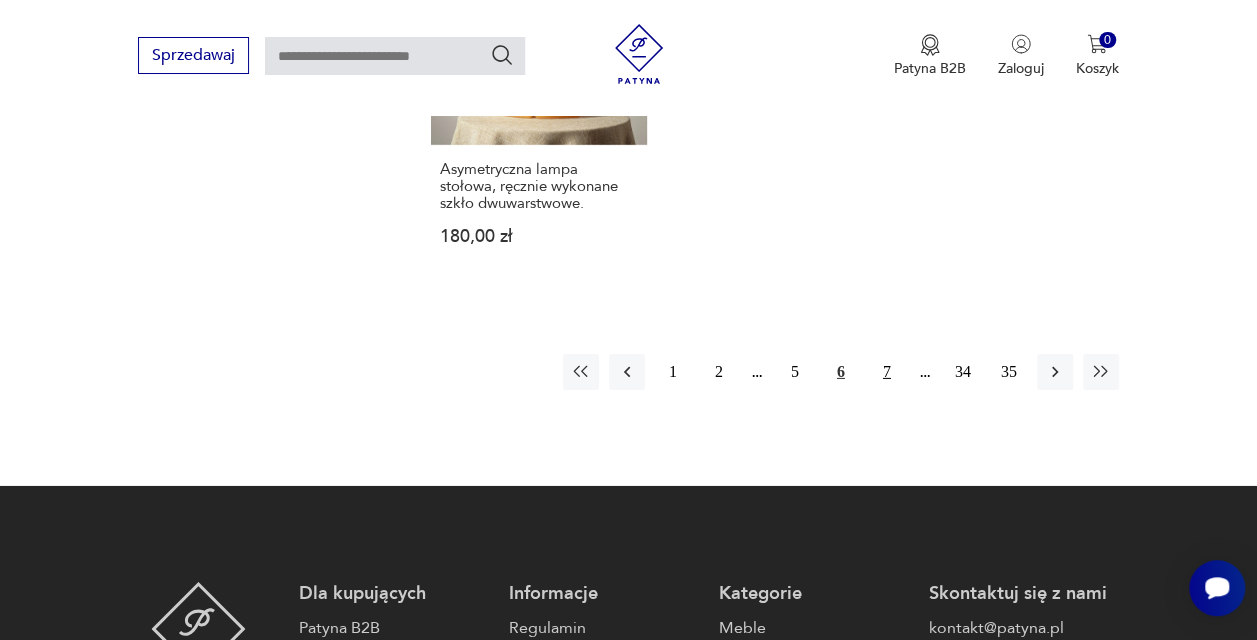 click on "7" at bounding box center (887, 372) 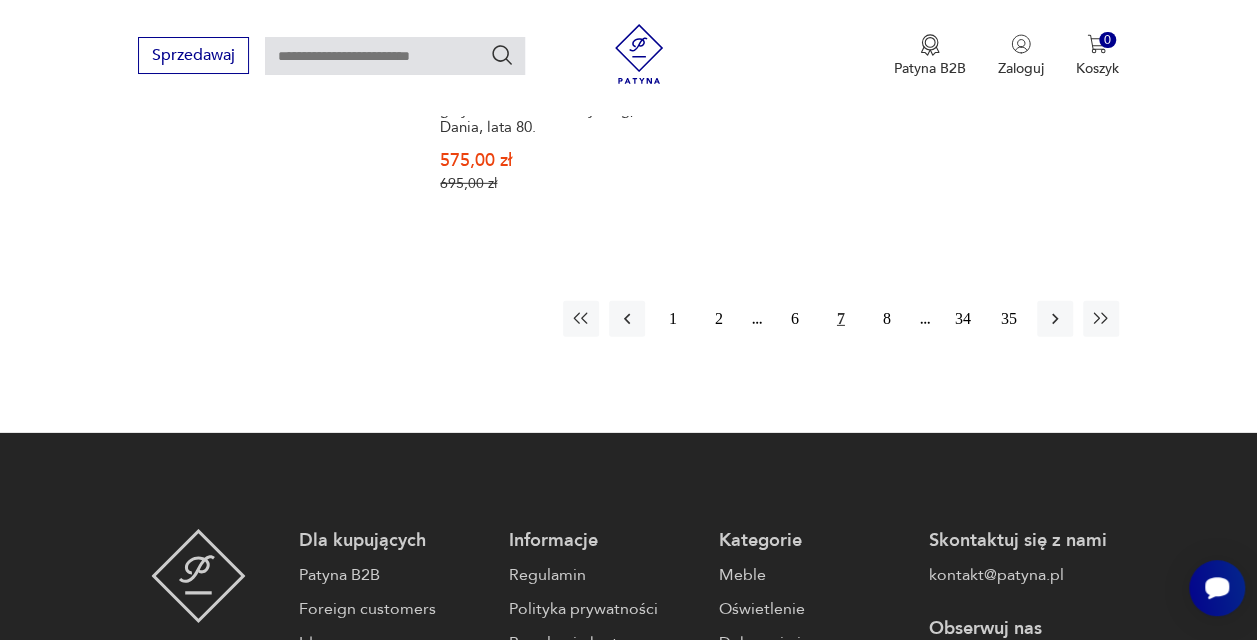 scroll, scrollTop: 2932, scrollLeft: 0, axis: vertical 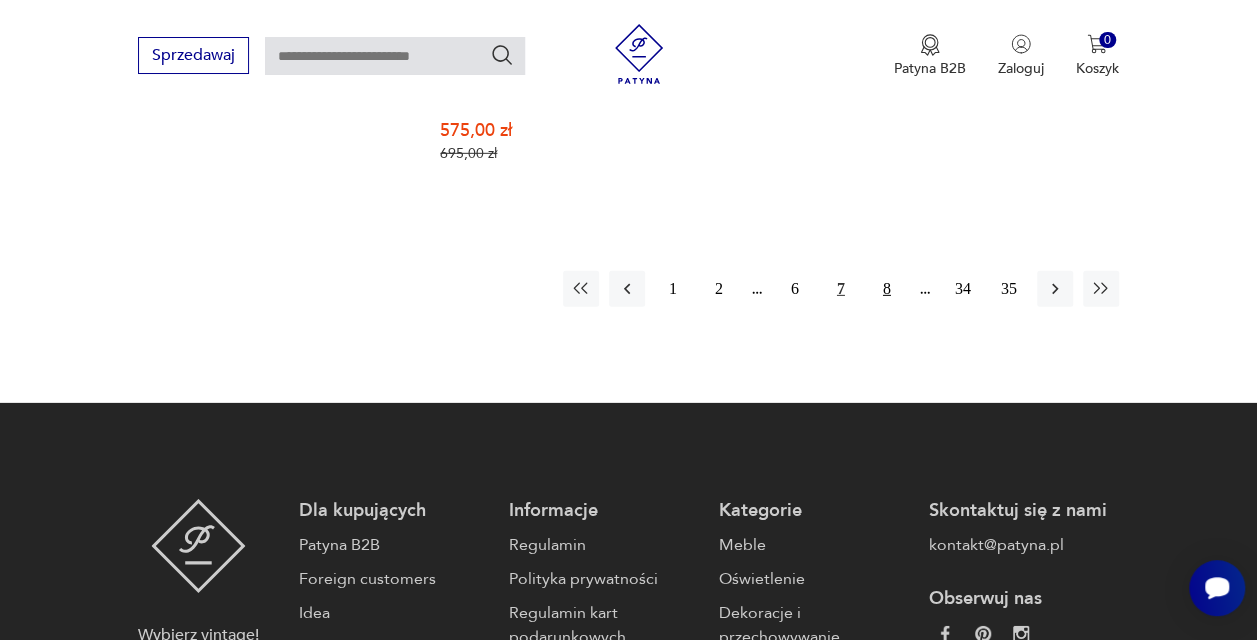 click on "8" at bounding box center (887, 289) 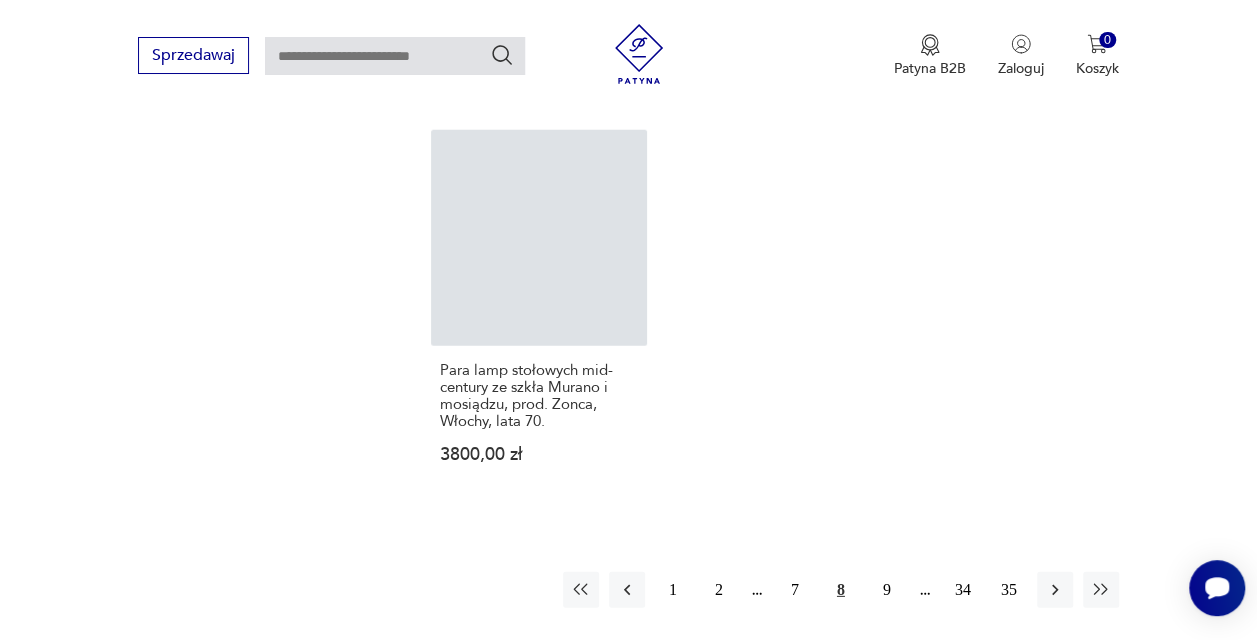 scroll, scrollTop: 2672, scrollLeft: 0, axis: vertical 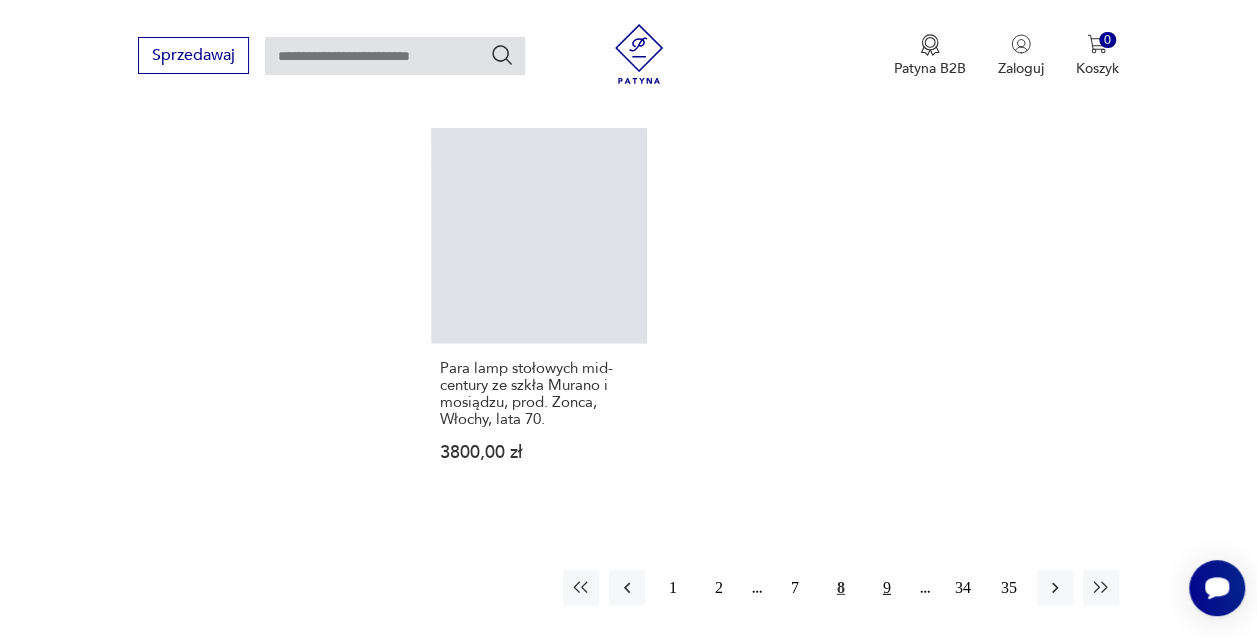 click on "9" at bounding box center (887, 588) 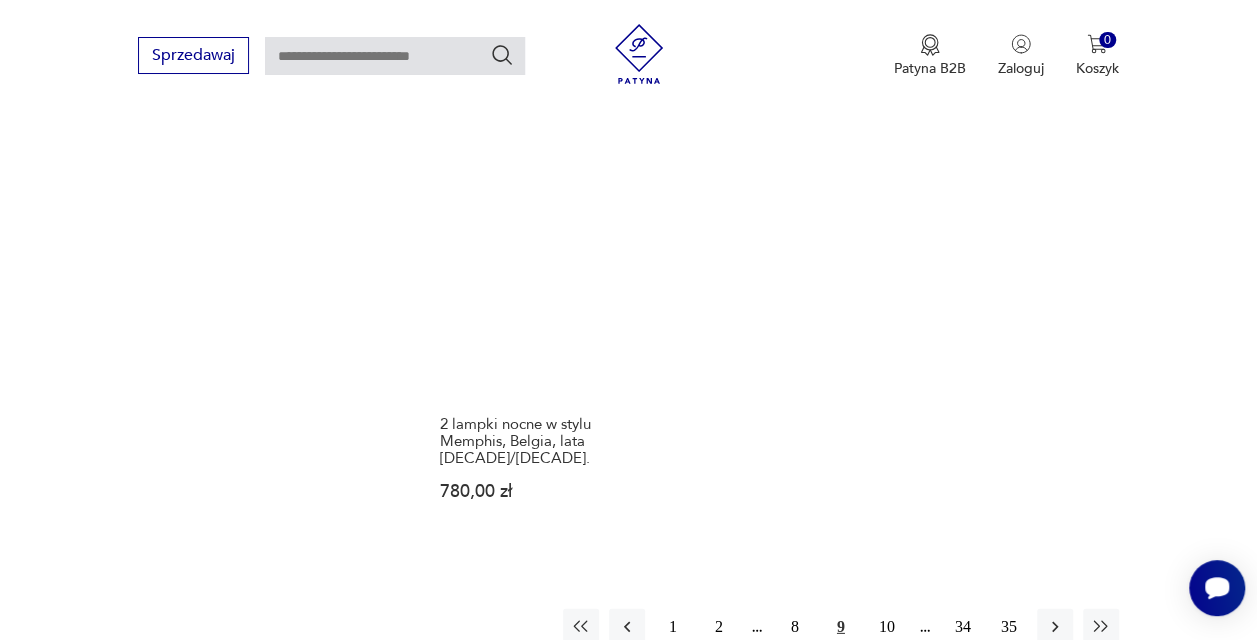 scroll, scrollTop: 2630, scrollLeft: 0, axis: vertical 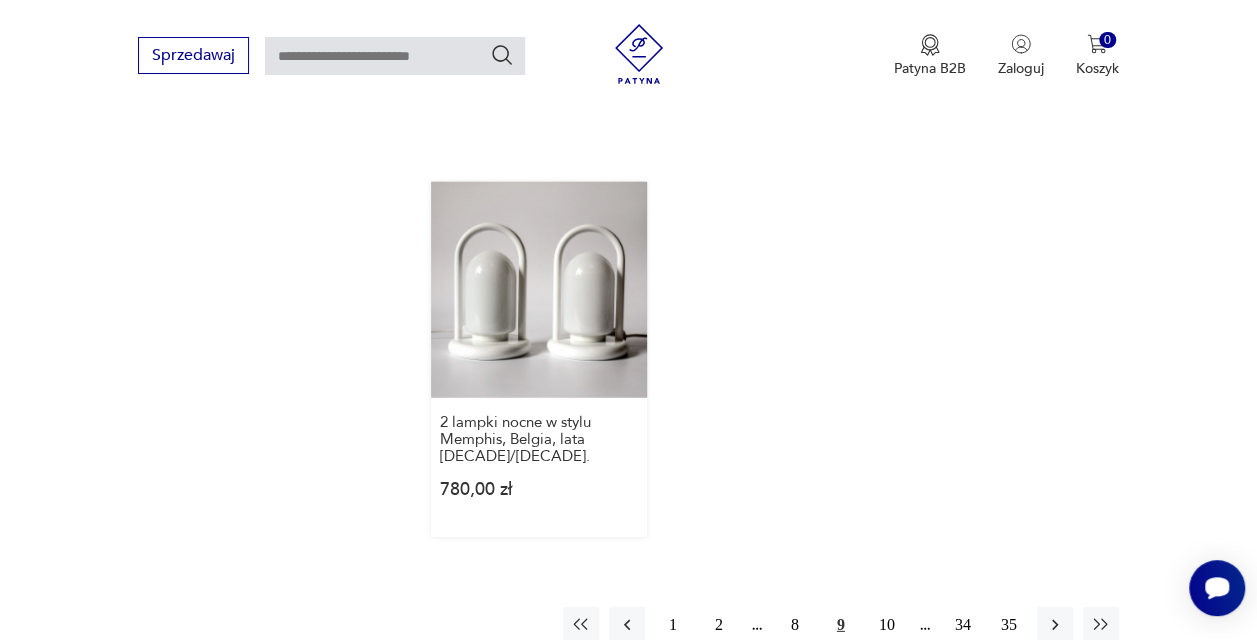 click on "2 lampki nocne w stylu Memphis, Belgia, lata 80./90. 780,00 zł" at bounding box center [539, 359] 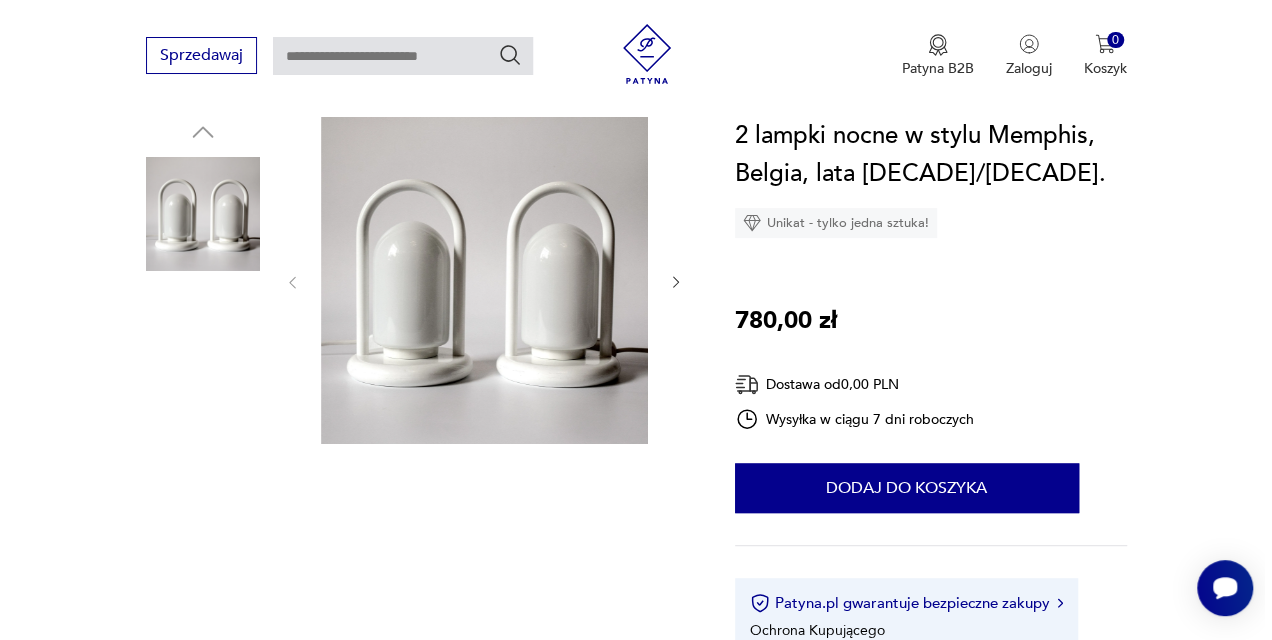 scroll, scrollTop: 214, scrollLeft: 0, axis: vertical 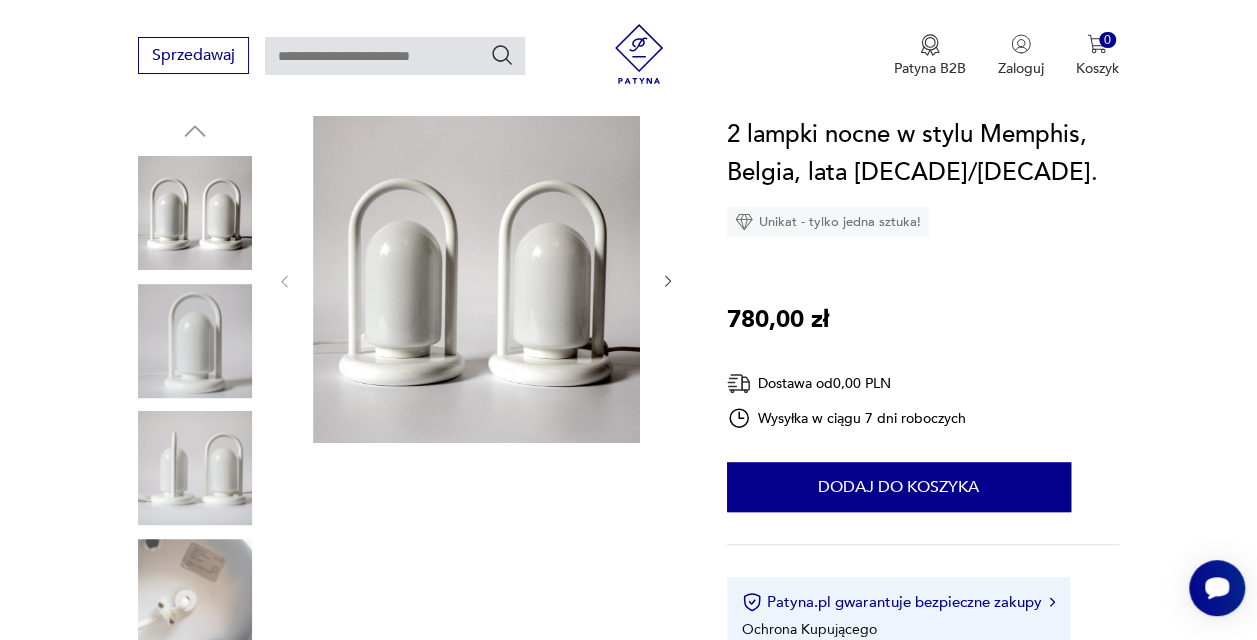 click at bounding box center [476, 279] 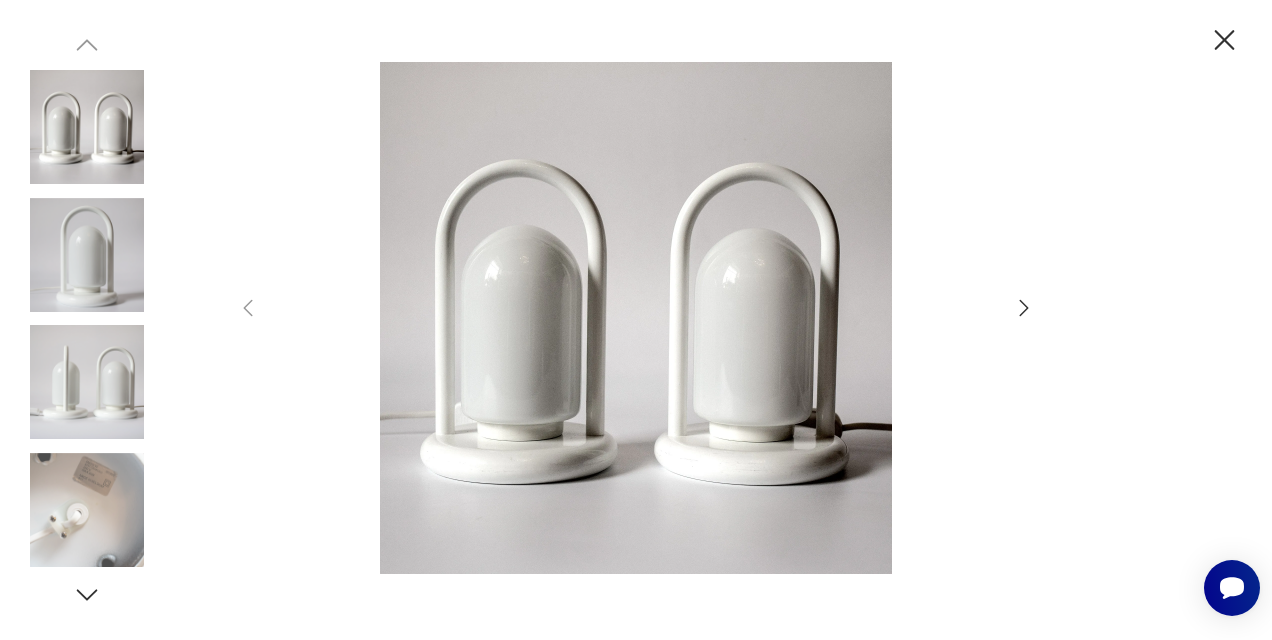 scroll, scrollTop: 2195, scrollLeft: 0, axis: vertical 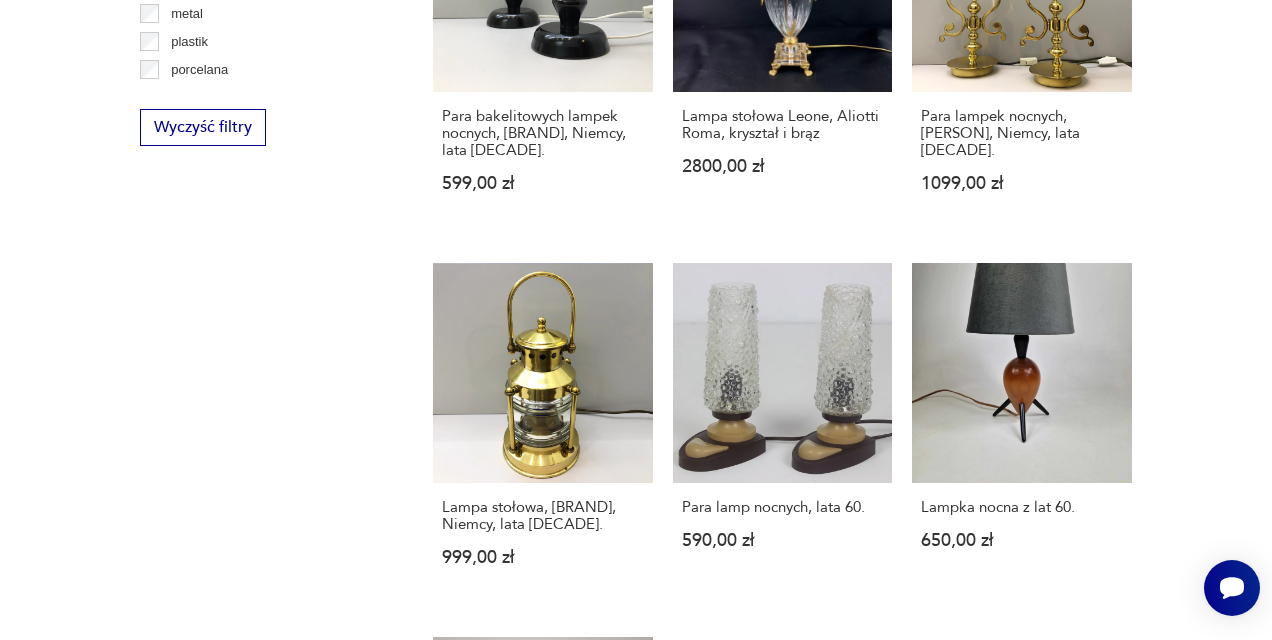 click on "Filtruj produkty Cena MIN MAX OK Promocja Datowanie OK Kraj pochodzenia Niemcy  ( 35 ) Polska  ( 33 ) Czechy  ( 6 ) Szwecja  ( 6 ) Włochy  ( 6 ) Dania  ( 4 ) Belgia  ( 3 ) Austria  ( 1 ) Producent Projektant Stan przedmiotu Klasyk Tag art deco Bauhaus Bavaria black friday Cepelia ceramika Chodzież Ćmielów Tworzywo aluminium bakelit chrom inne metal plastik porcelana porcelit szkło Wyczyść filtry Znaleziono  549   produktów Filtruj Sortuj według daty dodania Sortuj według daty dodania Sale Lampka stołowa 90,00 zł 120,00 zł Lampka stołowa nocna Massive, lata 70. 822,97 zł Sale Szklana lampa, Val St Lambert, Belgia, lata 60. 1224,00 zł 1440,00 zł Sale Kryształowa lampa, lata 90. 765,00 zł 900,00 zł Lampka nocna Mushroom, Niemcy, lata 90. 599,00 zł Komplet lamp nocnych w stylu Space age, lata 90. 399,00 zł Klasyk Lampa Mid-Century, Stepan Tabera, Space Age 790,00 zł Lampa ceramiczna, lata 60. 800,00 zł Lampa stołowa, ceramika/mosiądz, Niemcy, lata 70. 1400,00 zł 599,00 zł" at bounding box center (636, -83) 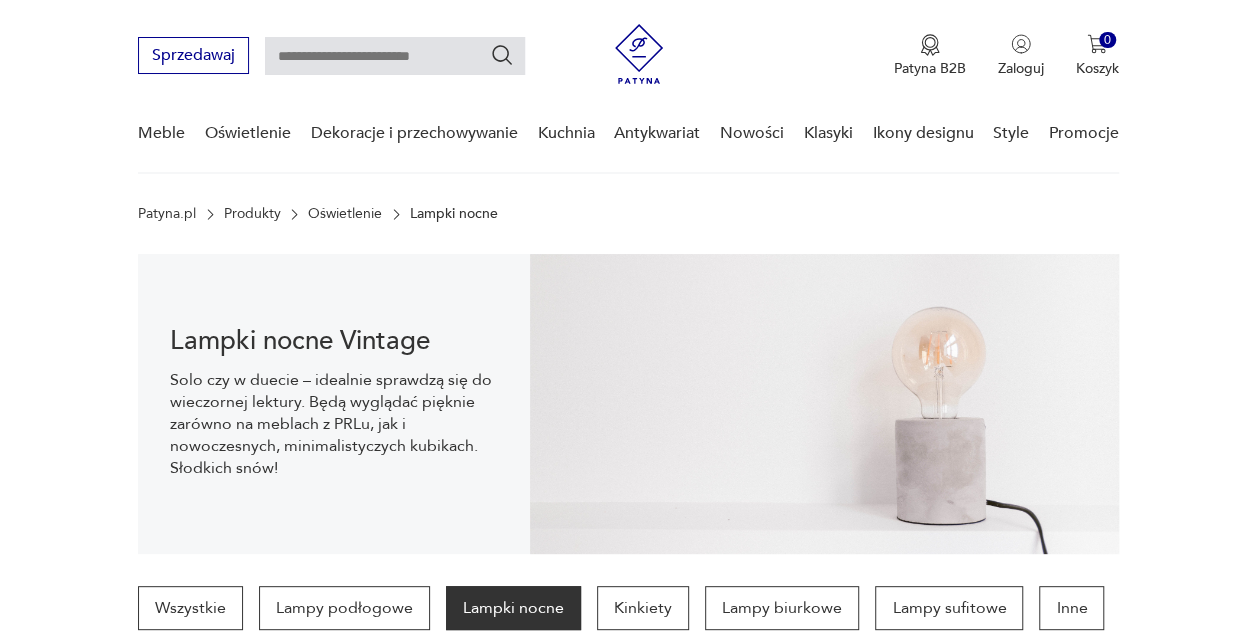 scroll, scrollTop: 191, scrollLeft: 0, axis: vertical 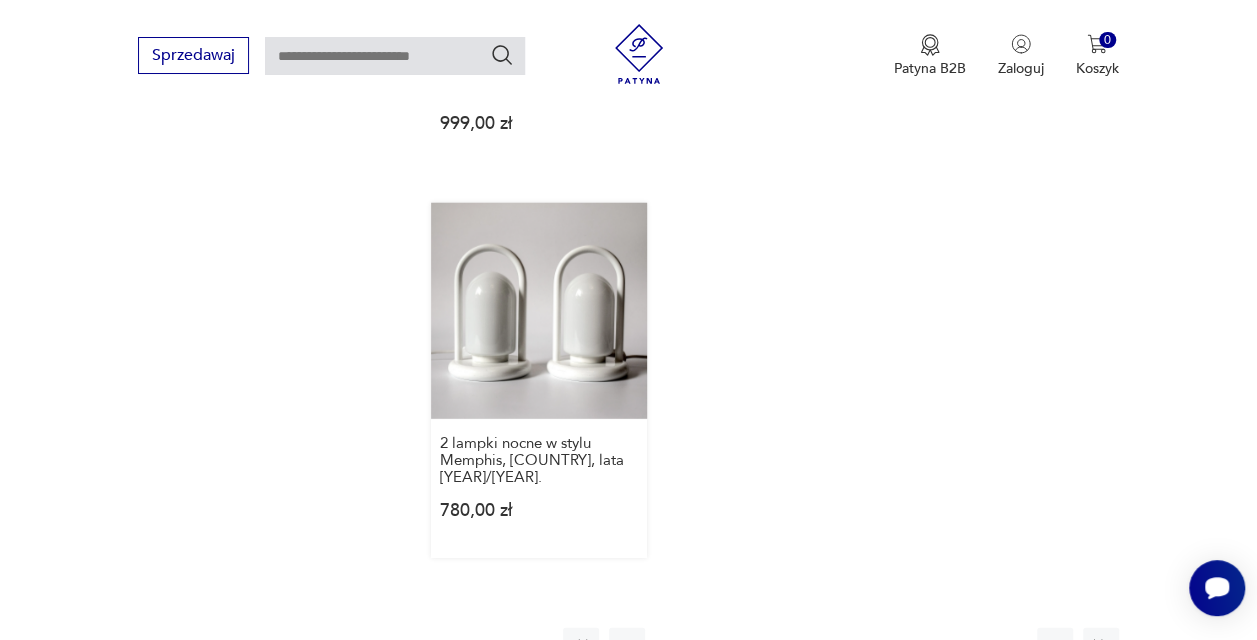 click on "2 lampki nocne w stylu Memphis, Belgia, lata 80./90. 780,00 zł" at bounding box center [539, 380] 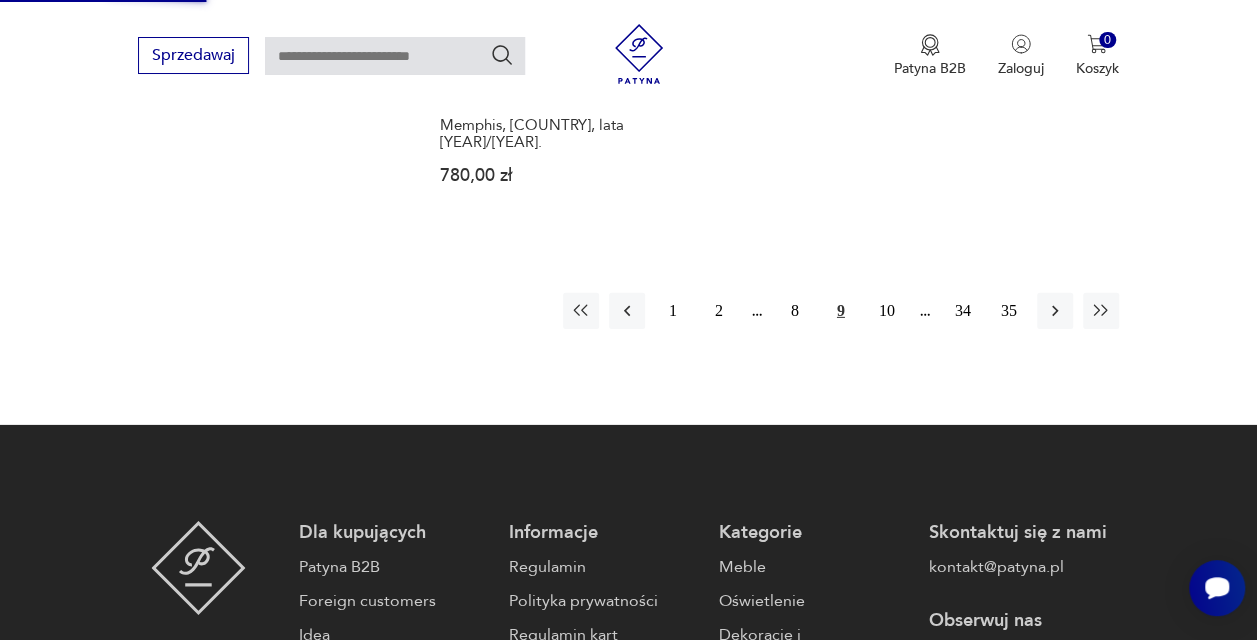 scroll, scrollTop: 2977, scrollLeft: 0, axis: vertical 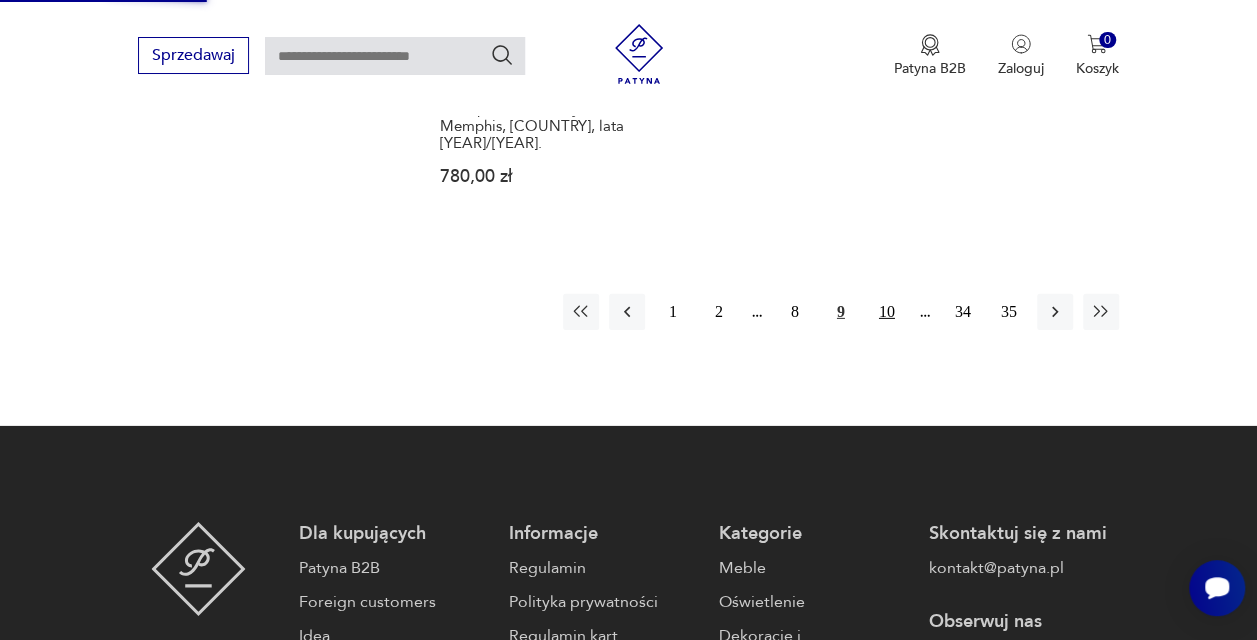 click on "10" at bounding box center [887, 312] 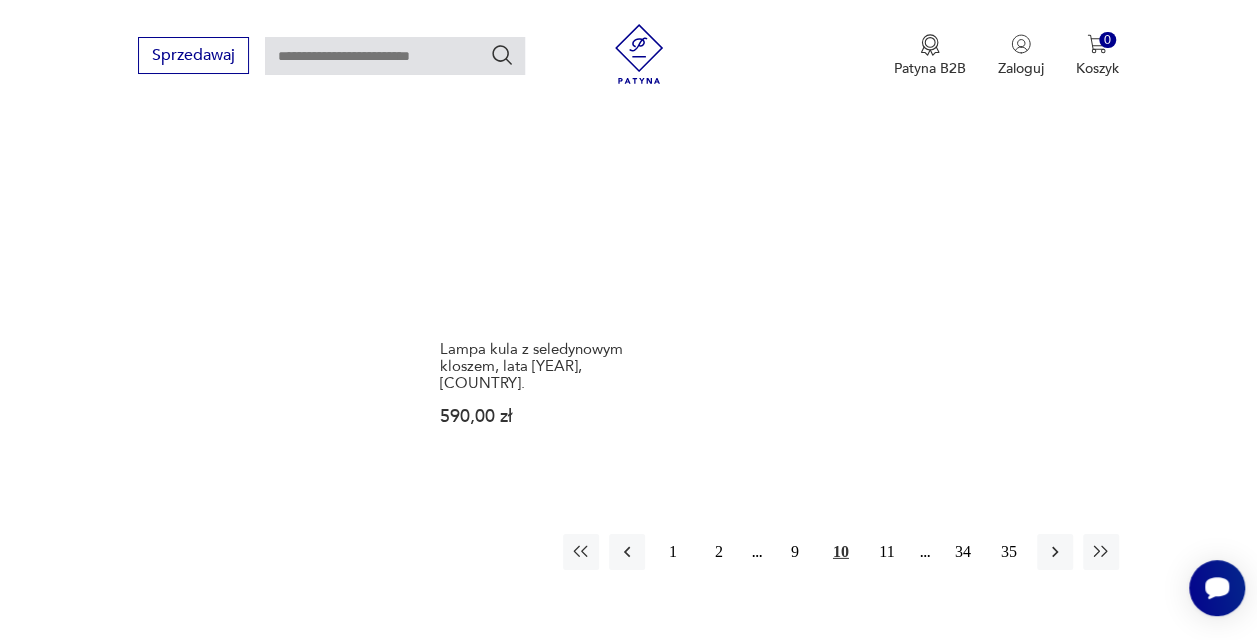 scroll, scrollTop: 2774, scrollLeft: 0, axis: vertical 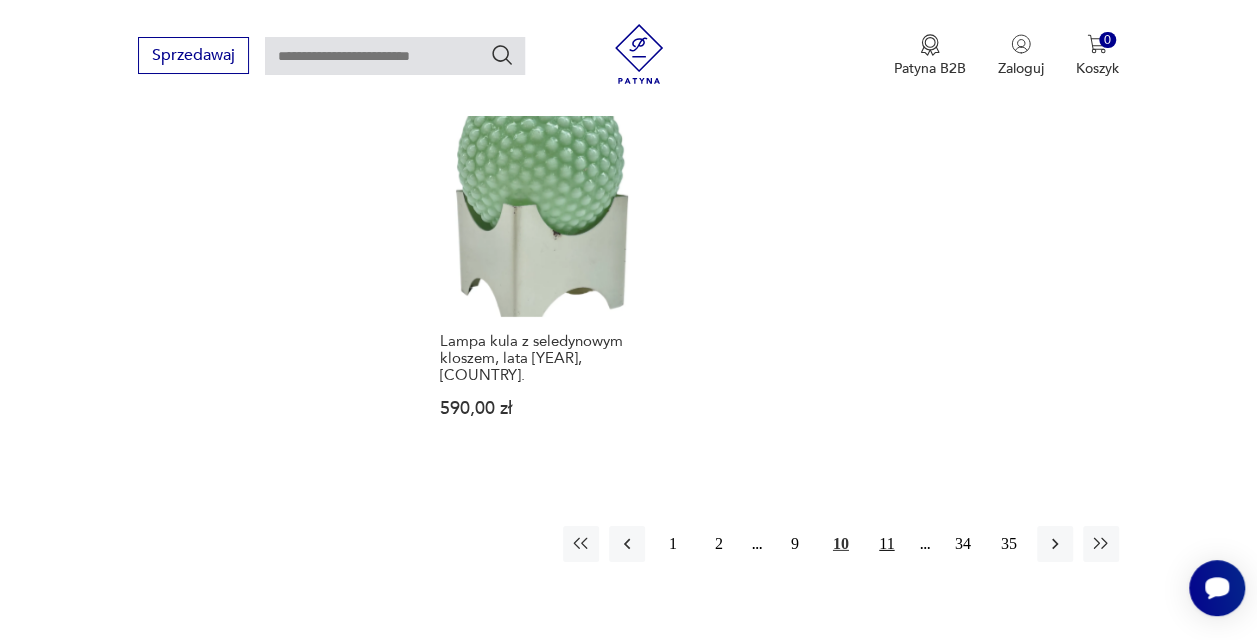 click on "11" at bounding box center (887, 544) 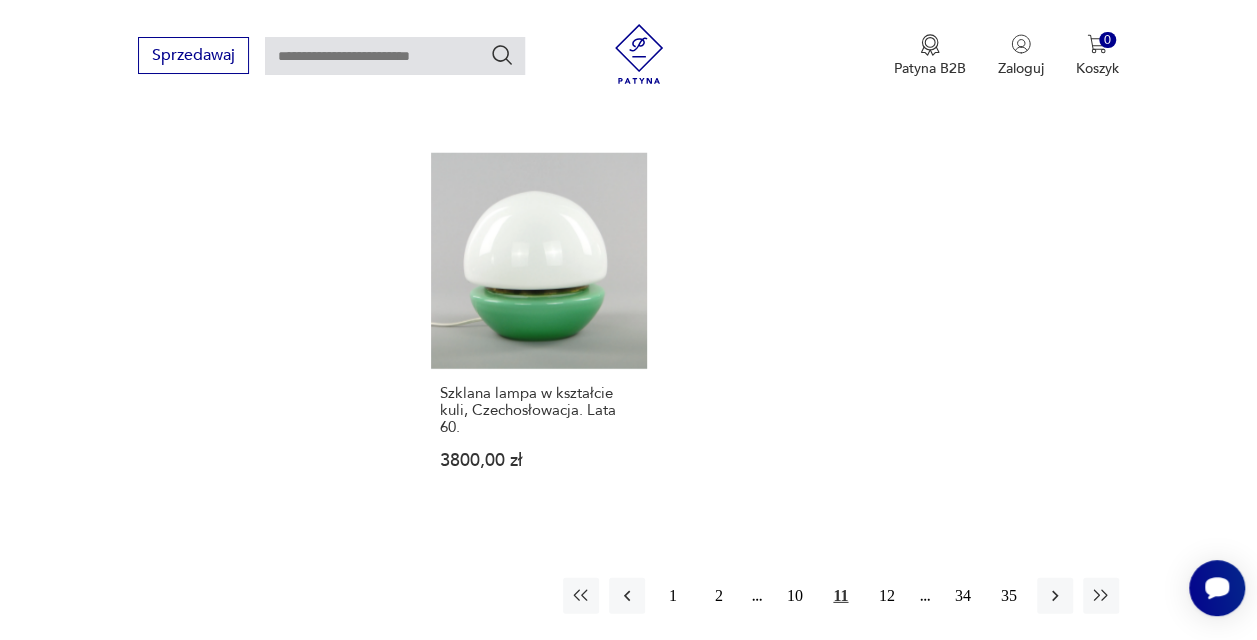 scroll, scrollTop: 2672, scrollLeft: 0, axis: vertical 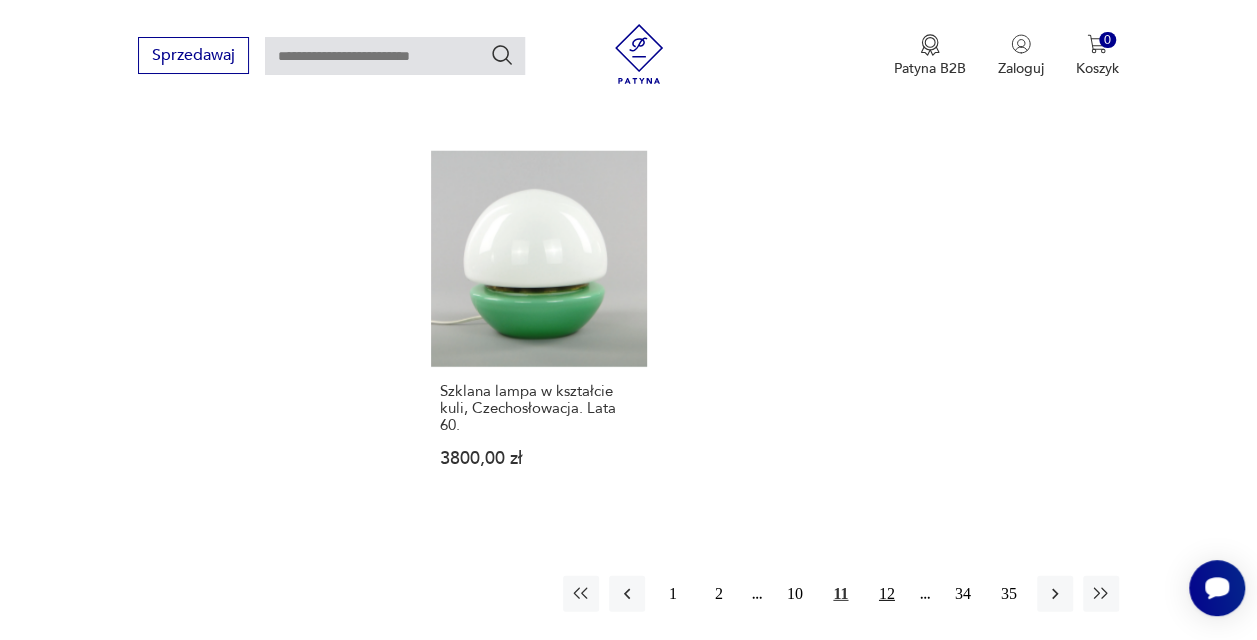 click on "12" at bounding box center (887, 594) 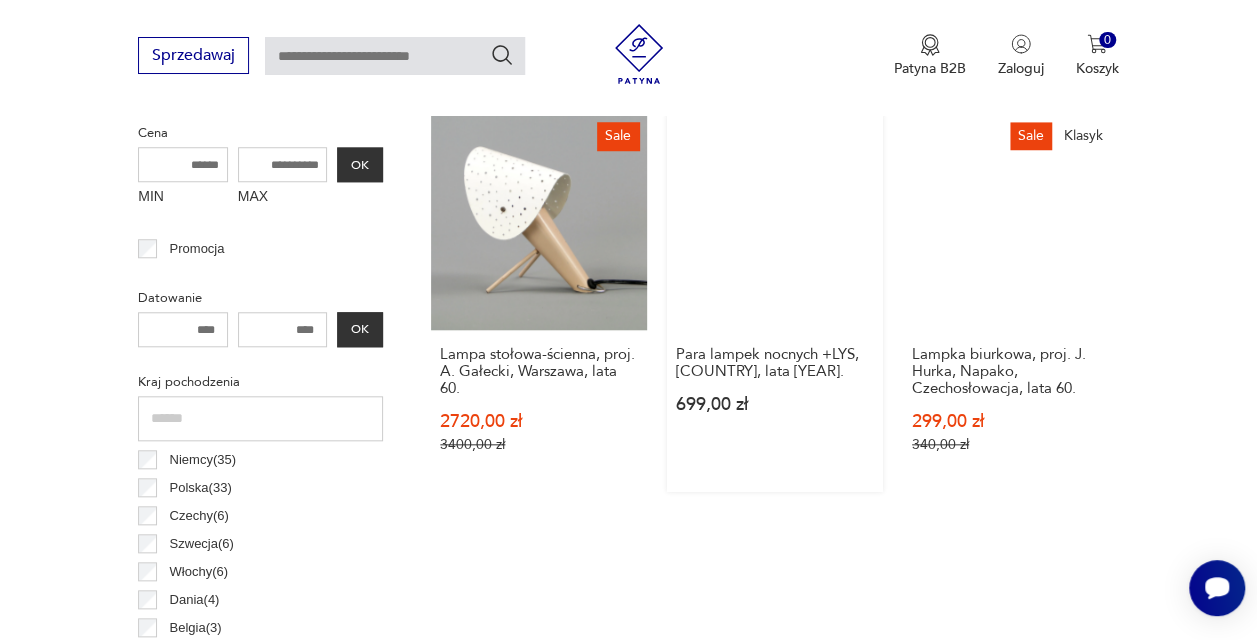 scroll, scrollTop: 772, scrollLeft: 0, axis: vertical 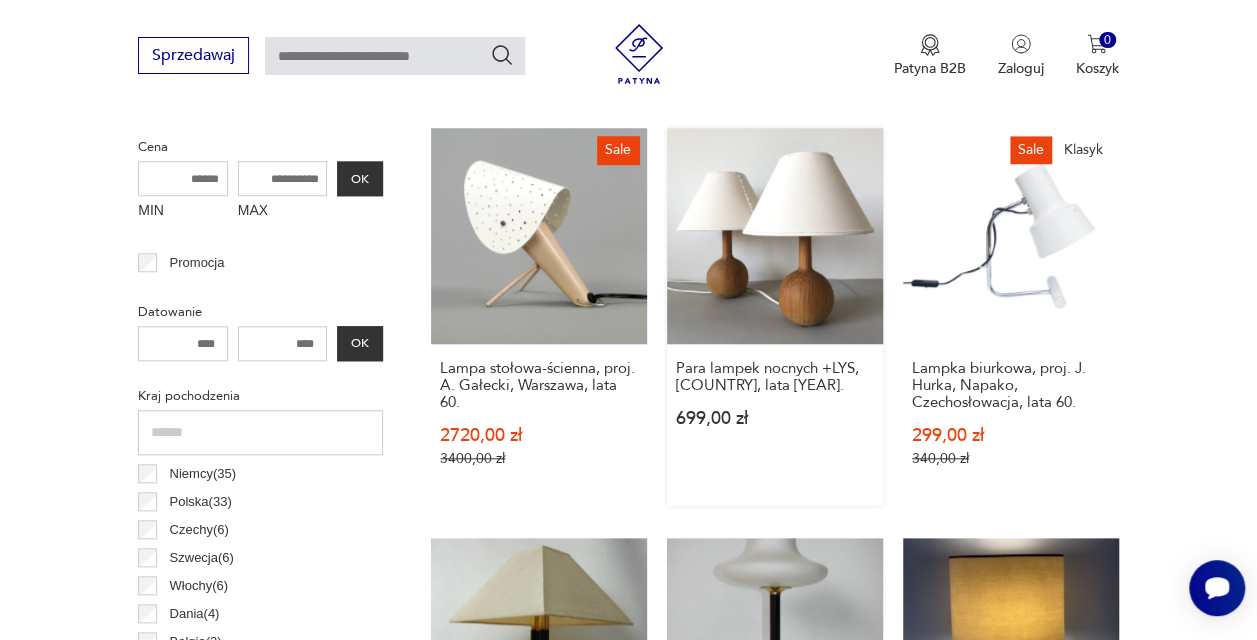 click on "Para lampek nocnych +LYS, Dania, lata 70. 699,00 zł" at bounding box center [775, 317] 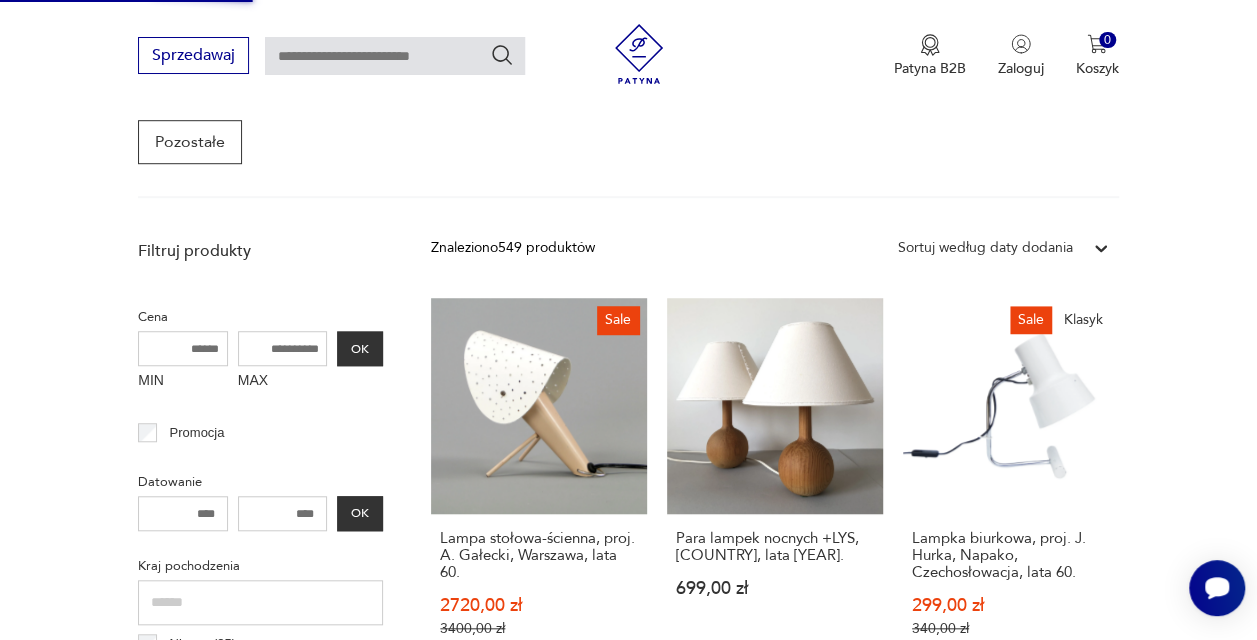 scroll, scrollTop: 605, scrollLeft: 0, axis: vertical 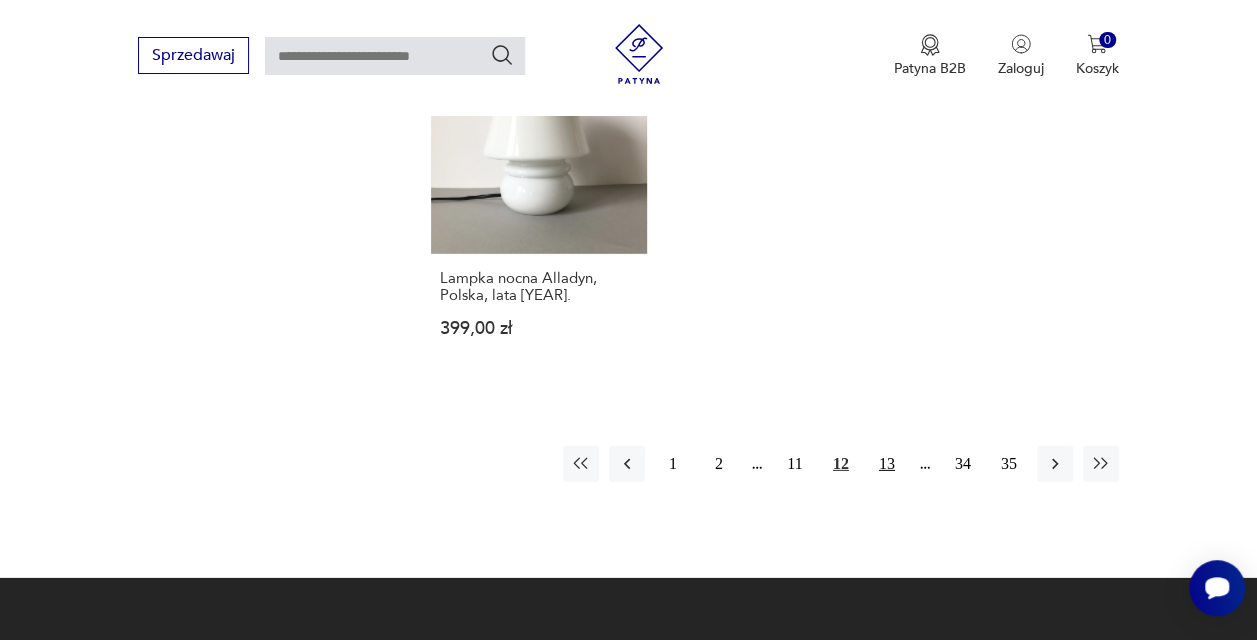 click on "13" at bounding box center [887, 464] 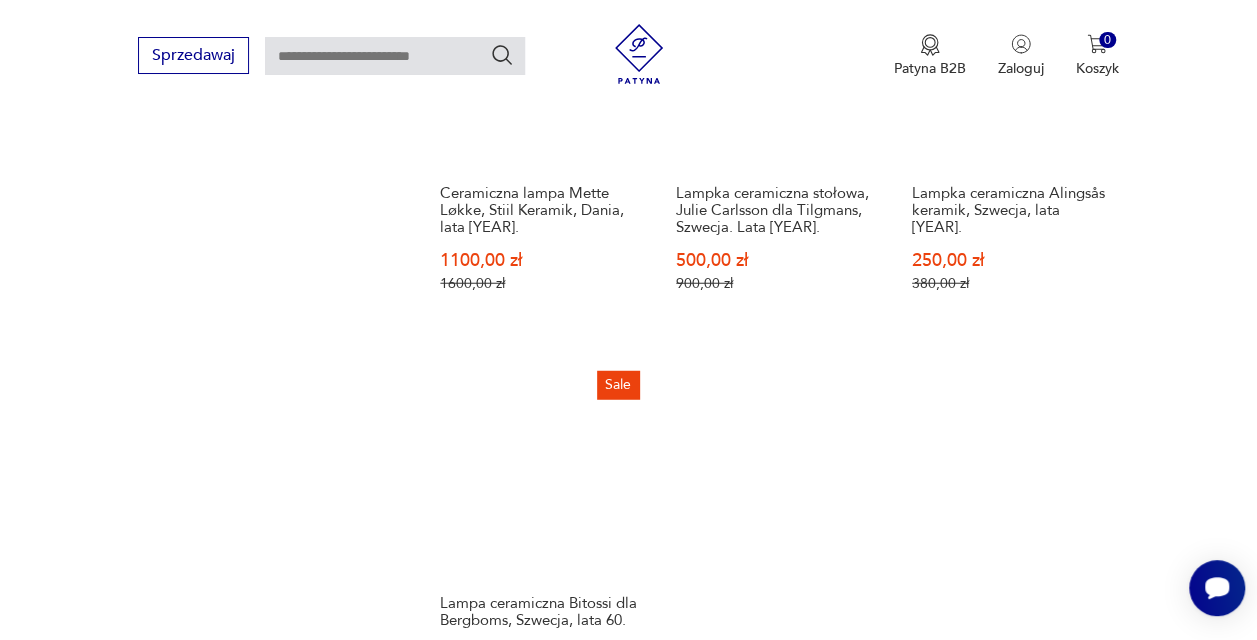 scroll, scrollTop: 2890, scrollLeft: 0, axis: vertical 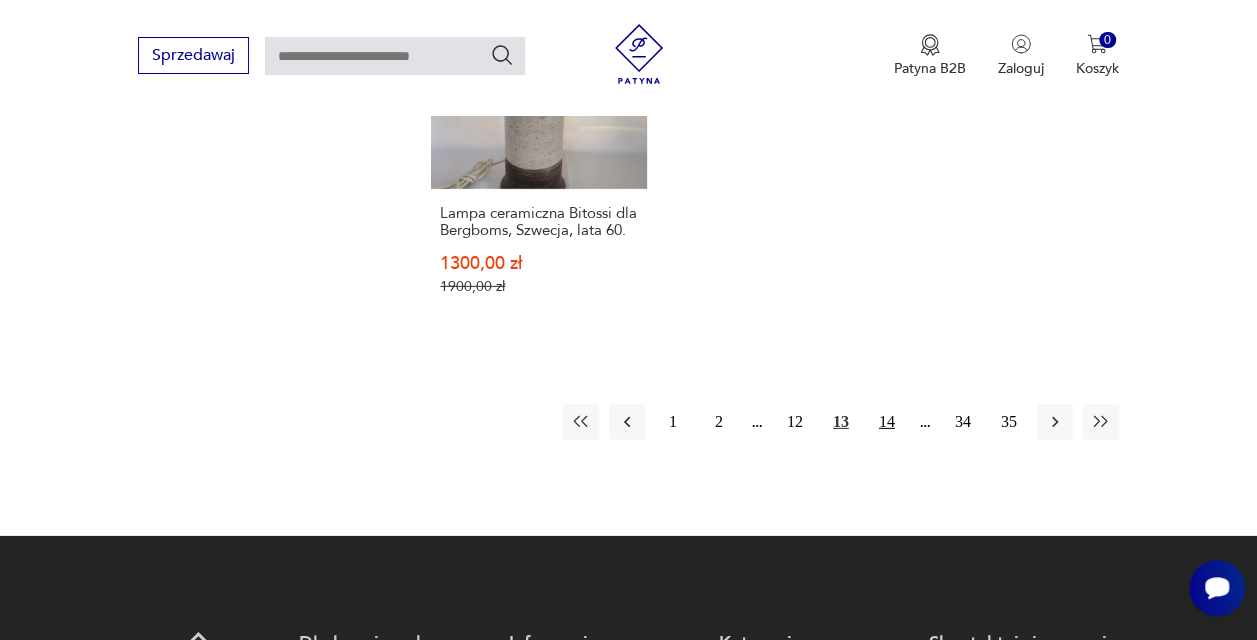 click on "14" at bounding box center [887, 422] 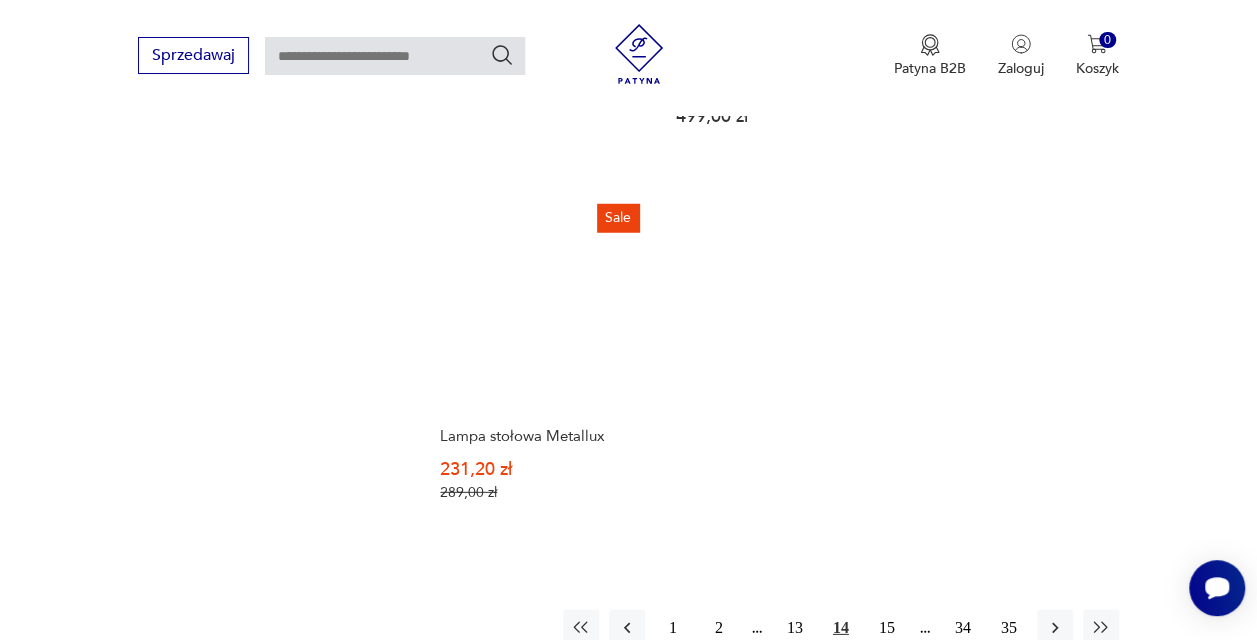 scroll, scrollTop: 2650, scrollLeft: 0, axis: vertical 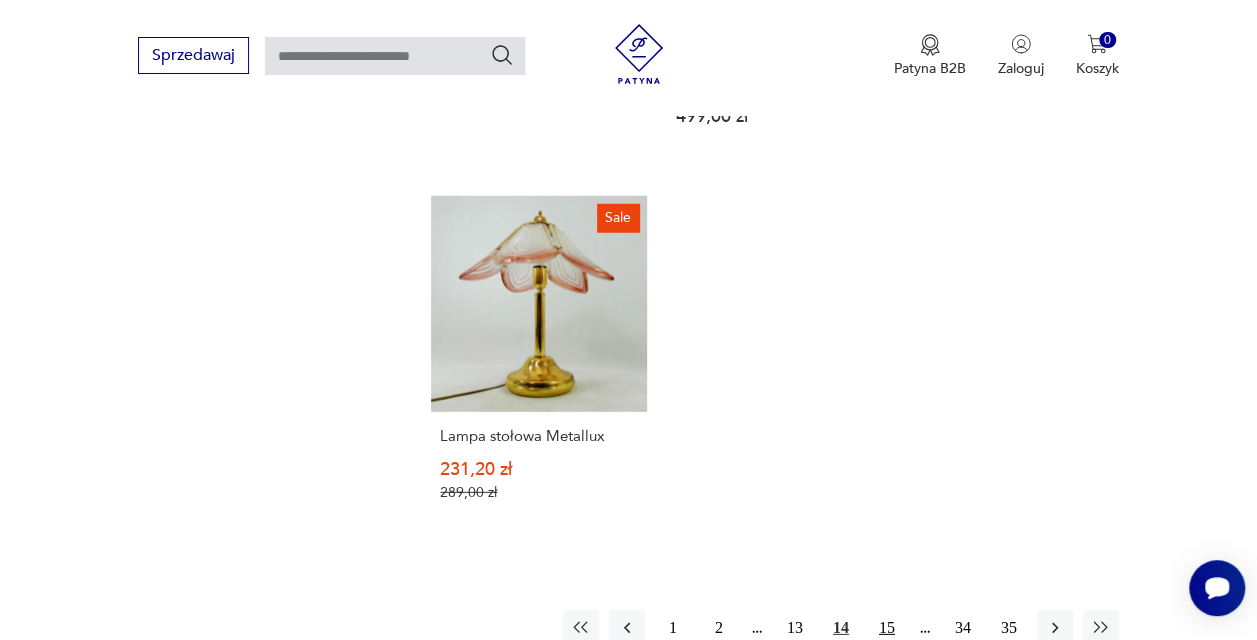 click on "15" at bounding box center [887, 628] 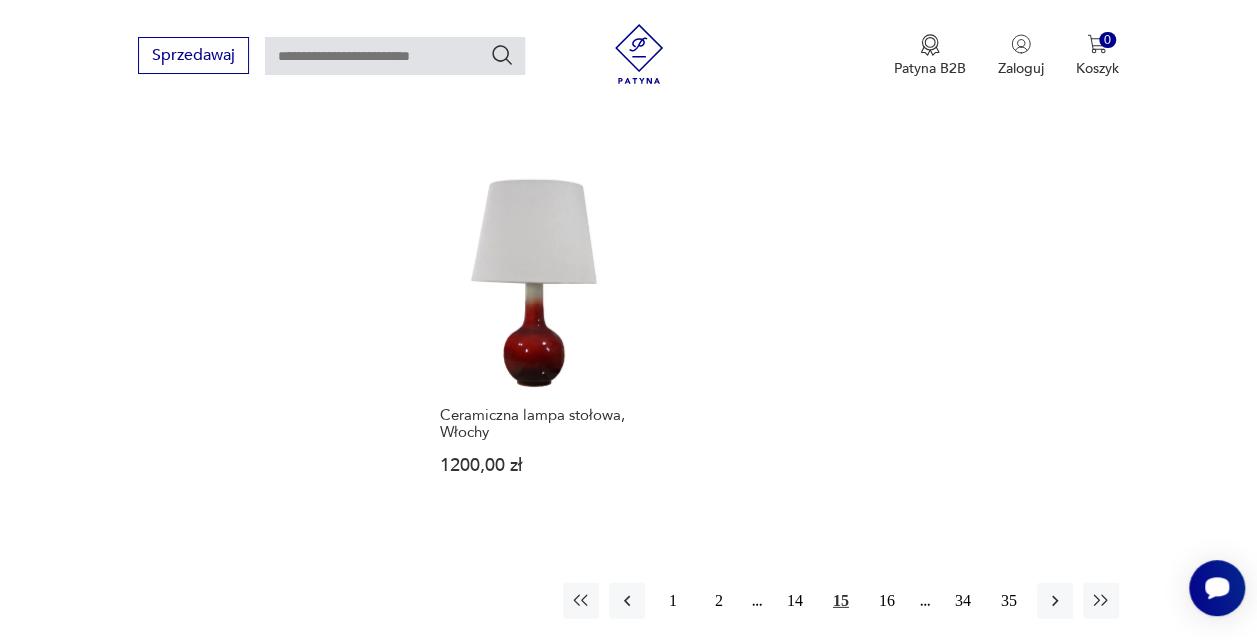 scroll, scrollTop: 2648, scrollLeft: 0, axis: vertical 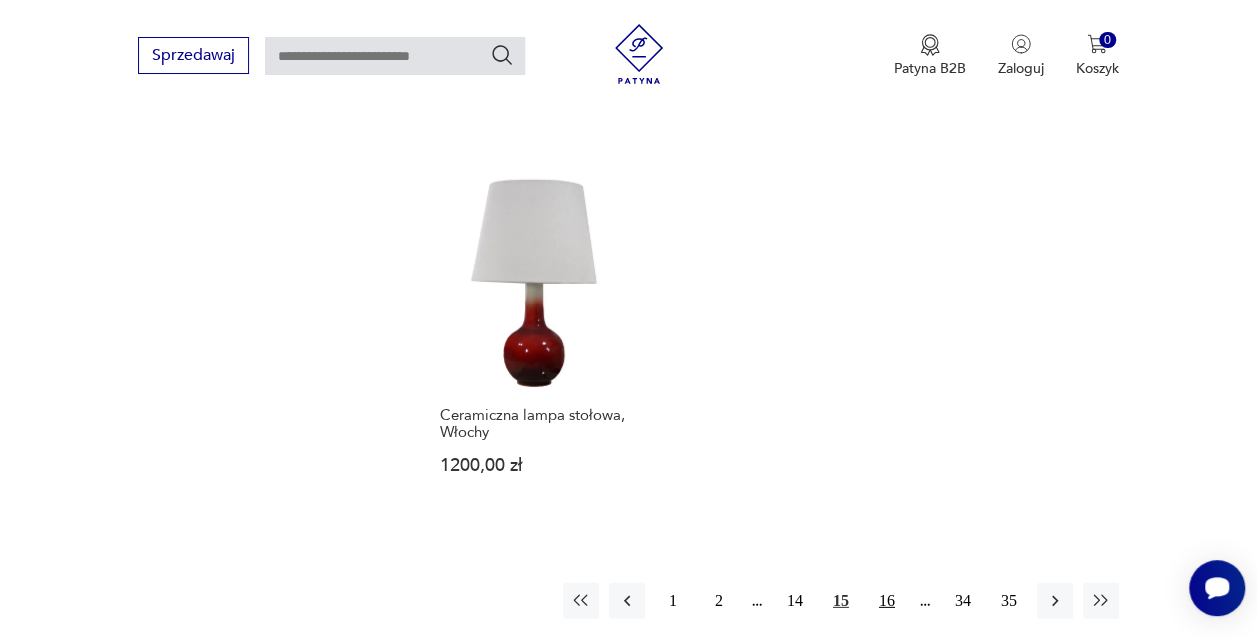 click on "16" at bounding box center (887, 601) 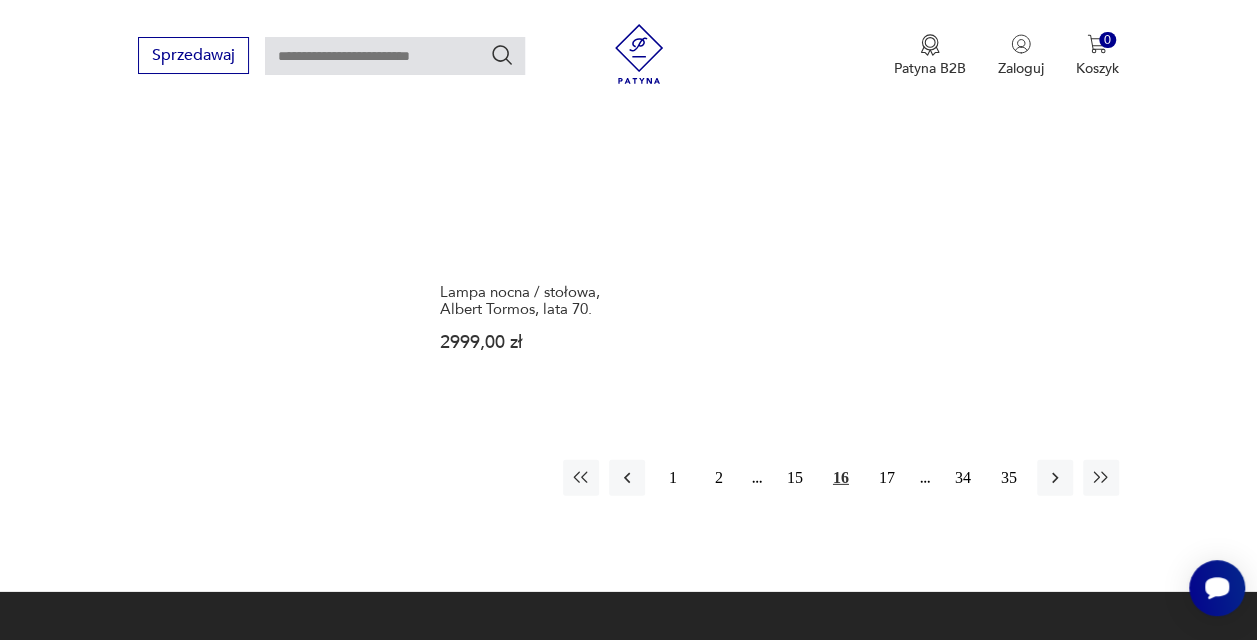scroll, scrollTop: 2788, scrollLeft: 0, axis: vertical 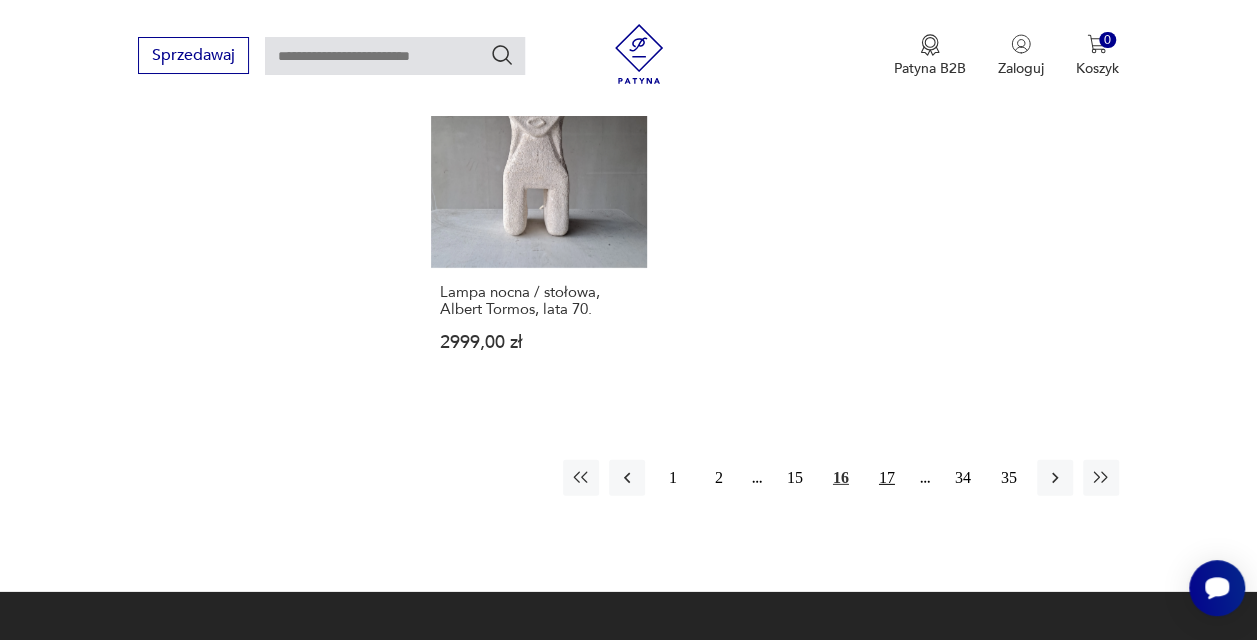 click on "17" at bounding box center (887, 478) 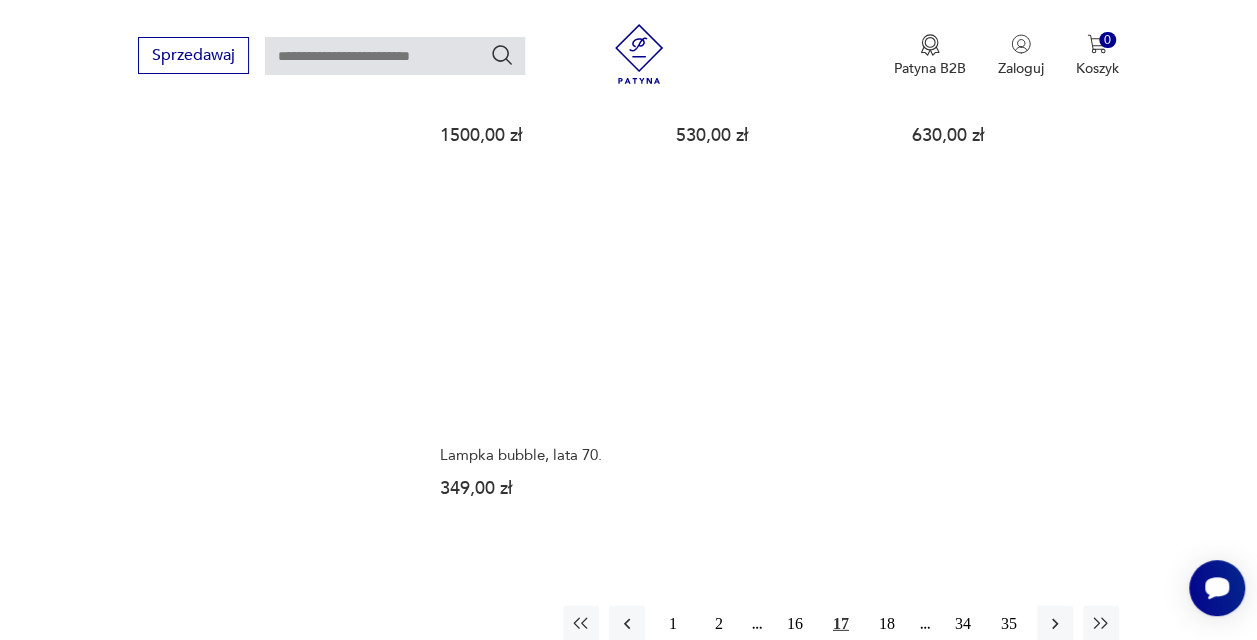 scroll, scrollTop: 2622, scrollLeft: 0, axis: vertical 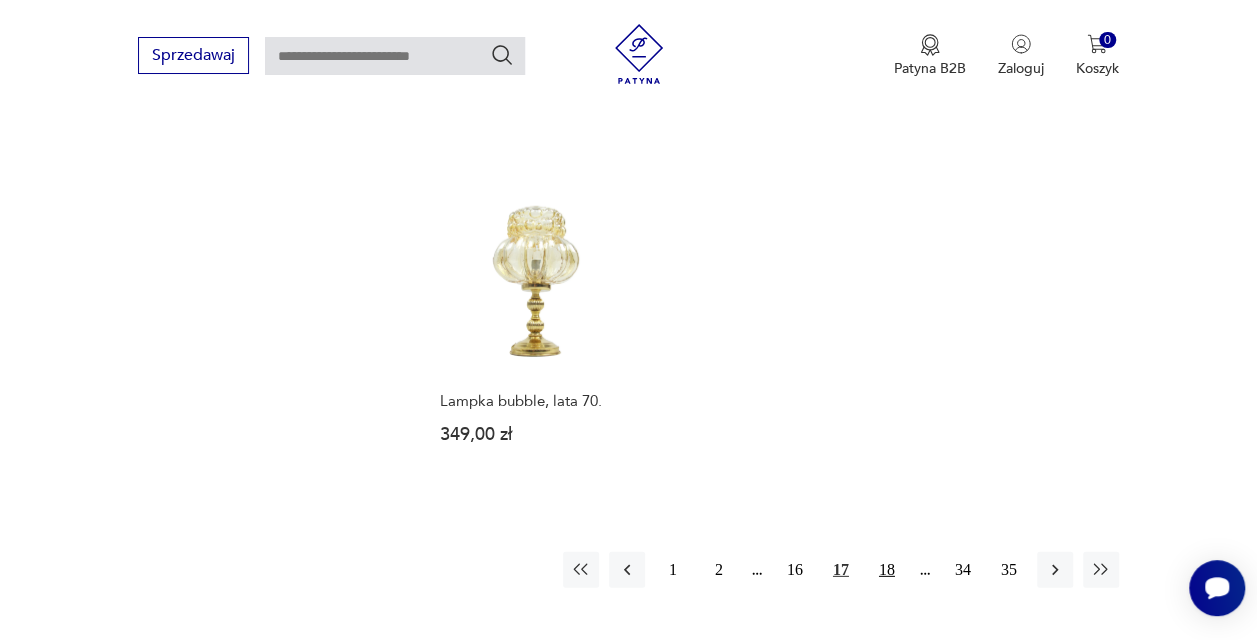 click on "18" at bounding box center [887, 570] 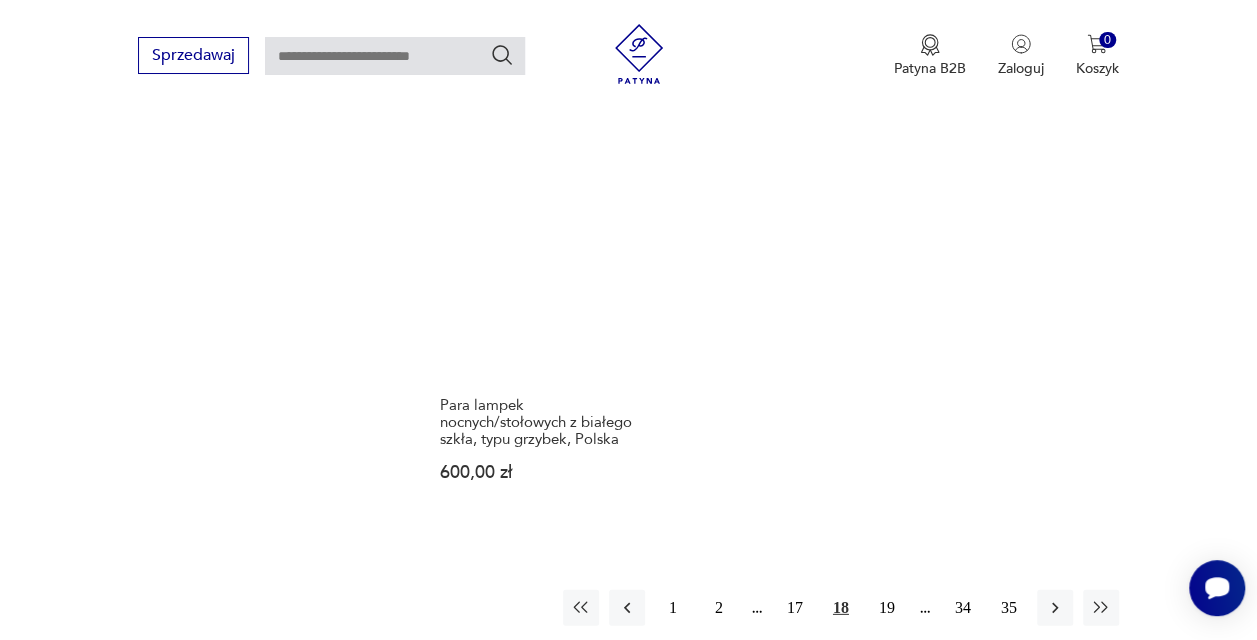 scroll, scrollTop: 2628, scrollLeft: 0, axis: vertical 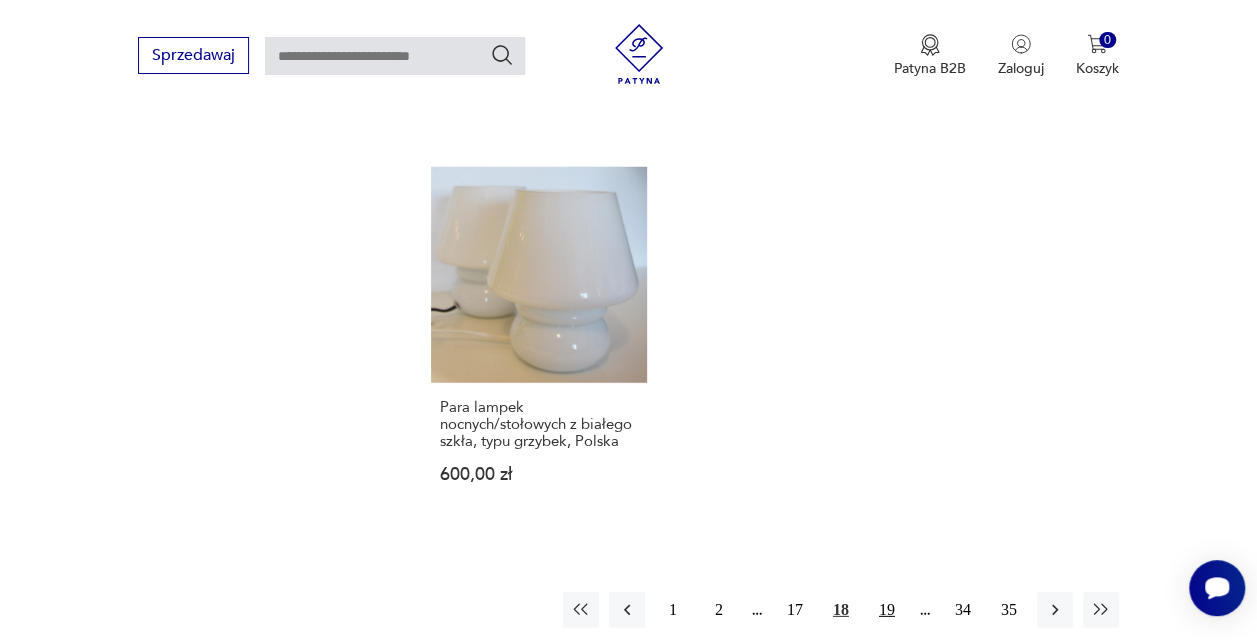 click on "19" at bounding box center [887, 610] 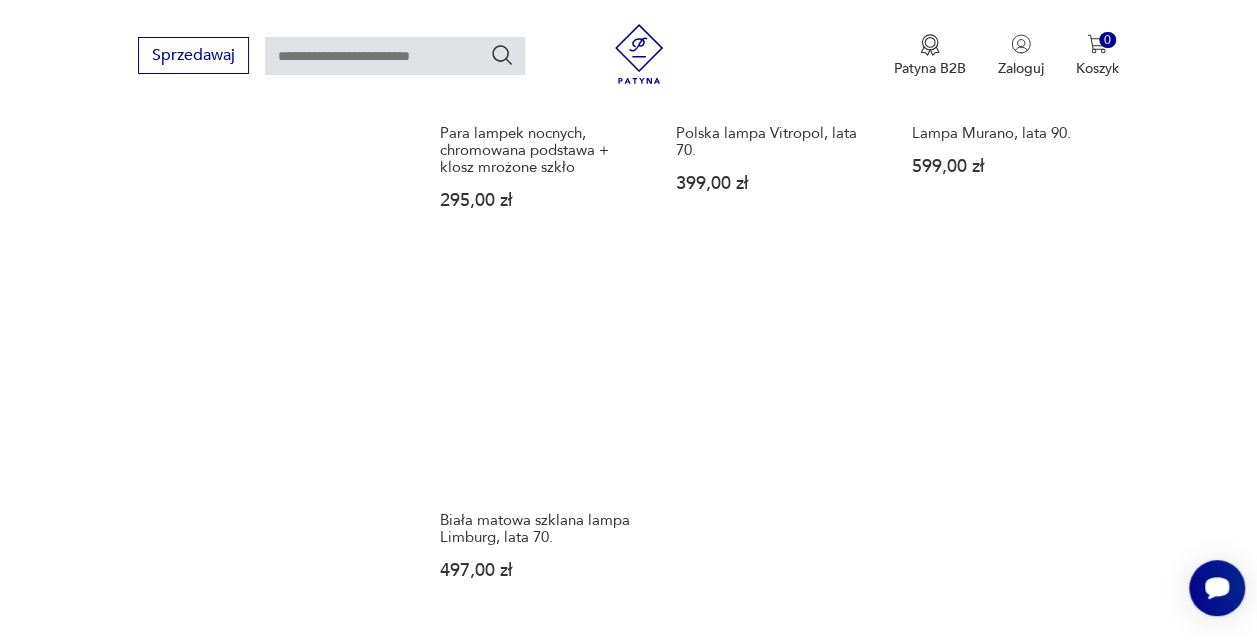scroll, scrollTop: 2714, scrollLeft: 0, axis: vertical 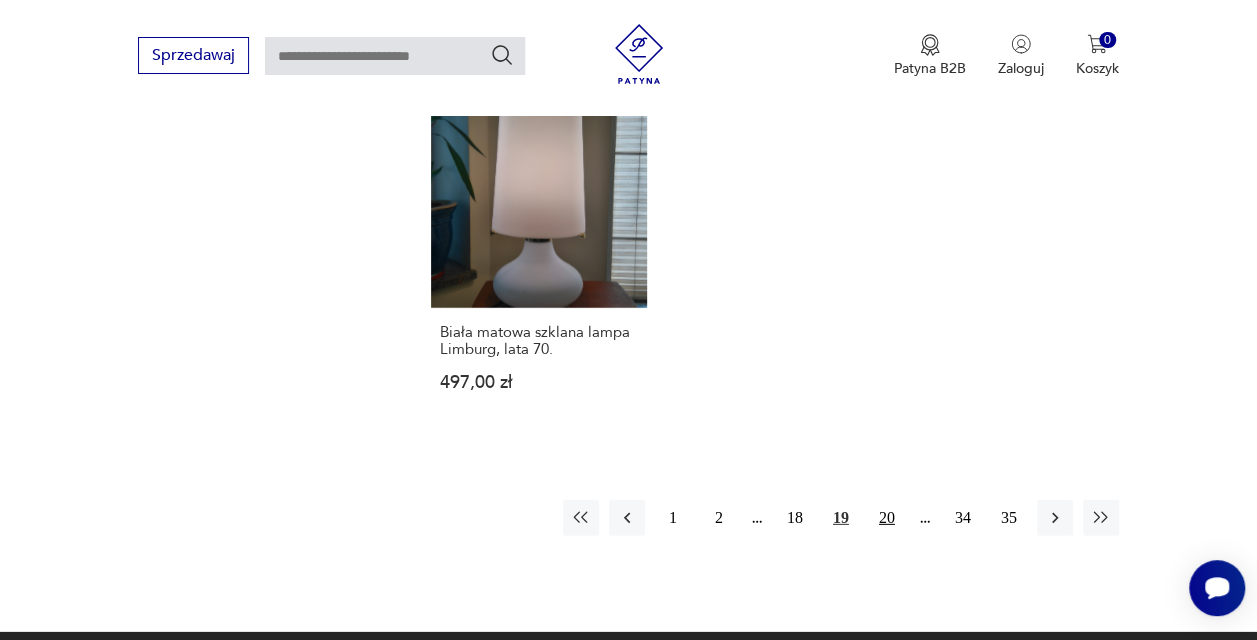 click on "20" at bounding box center (887, 518) 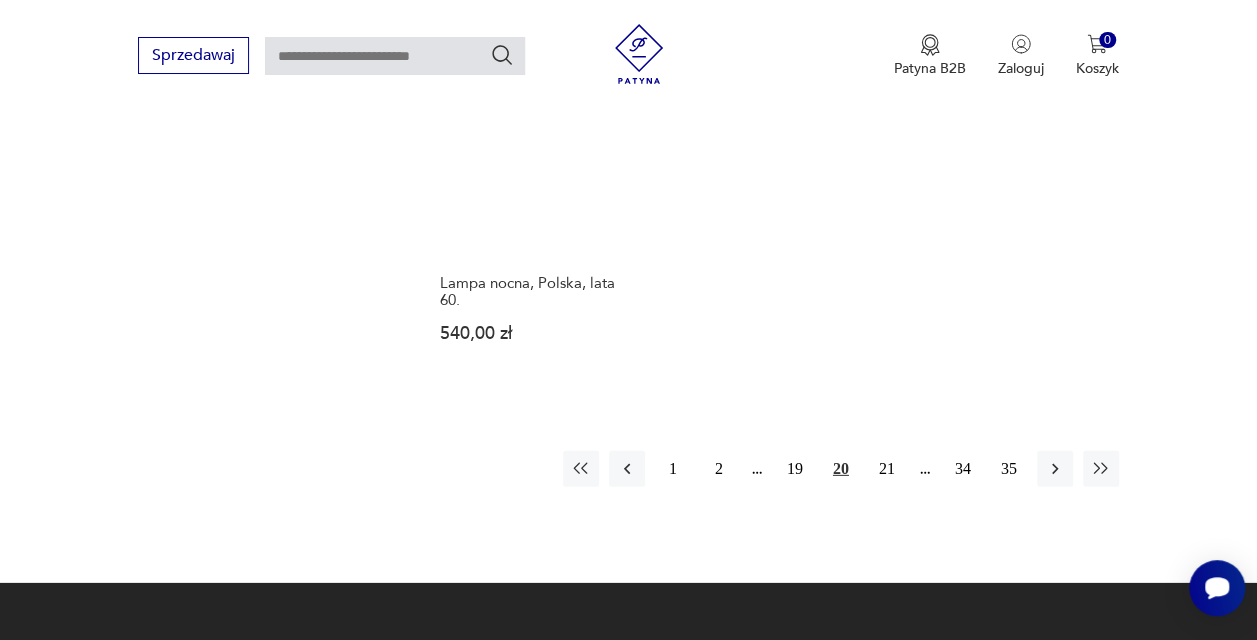 scroll, scrollTop: 2748, scrollLeft: 0, axis: vertical 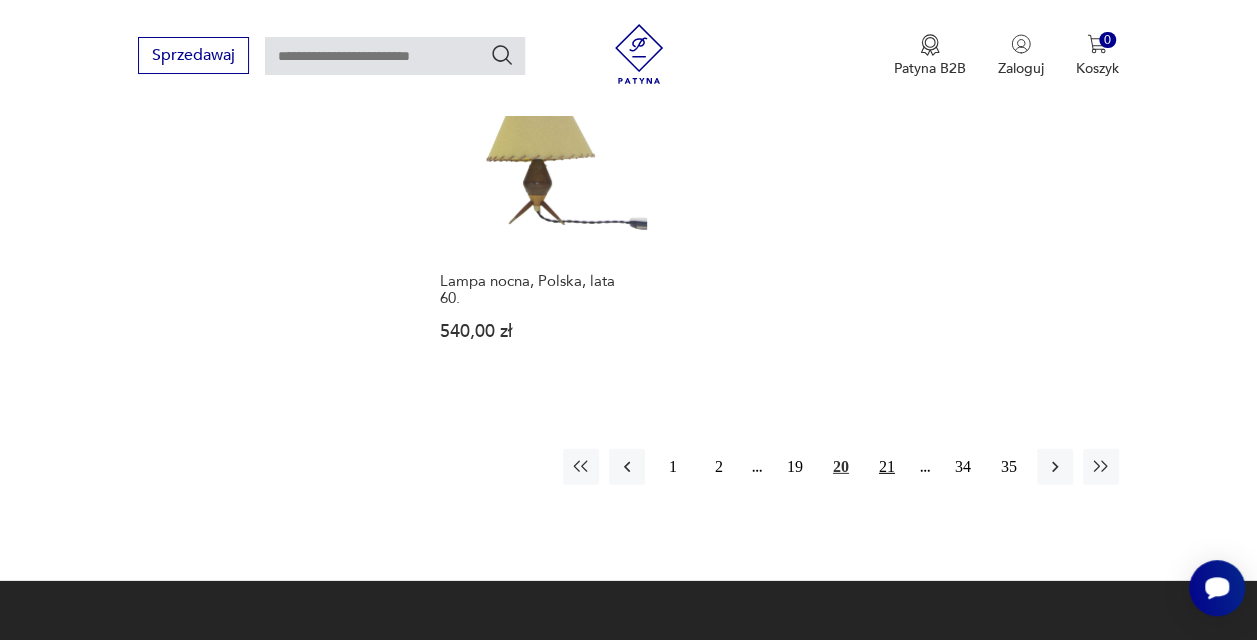 click on "21" at bounding box center [887, 467] 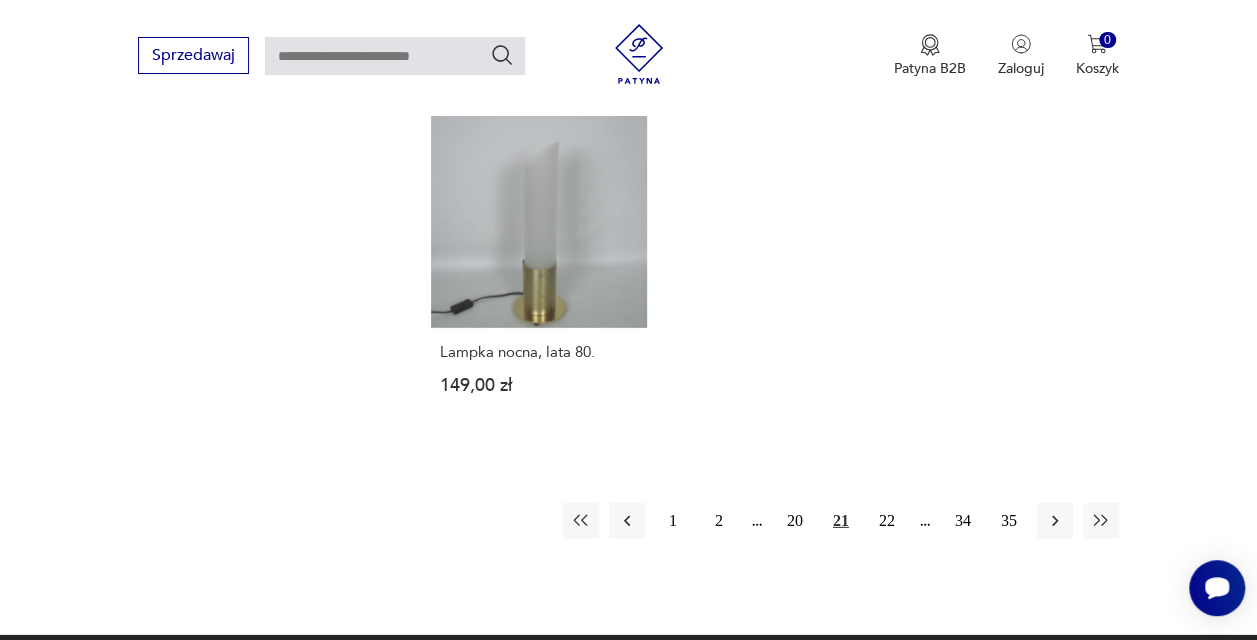 scroll, scrollTop: 2734, scrollLeft: 0, axis: vertical 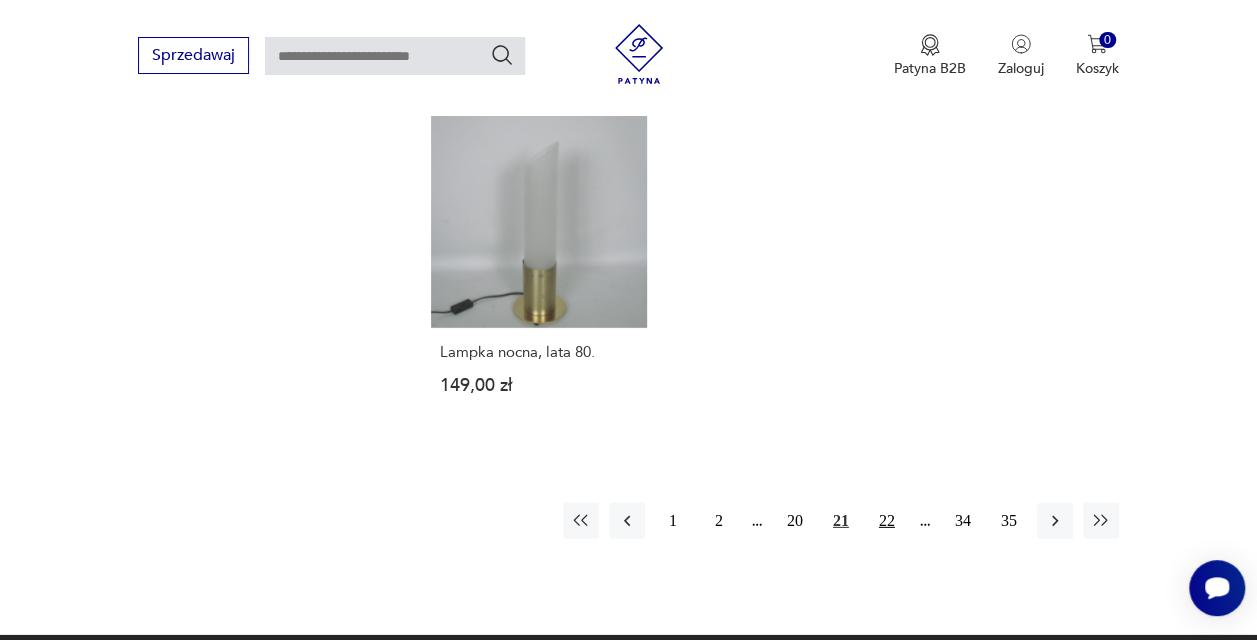 click on "22" at bounding box center [887, 521] 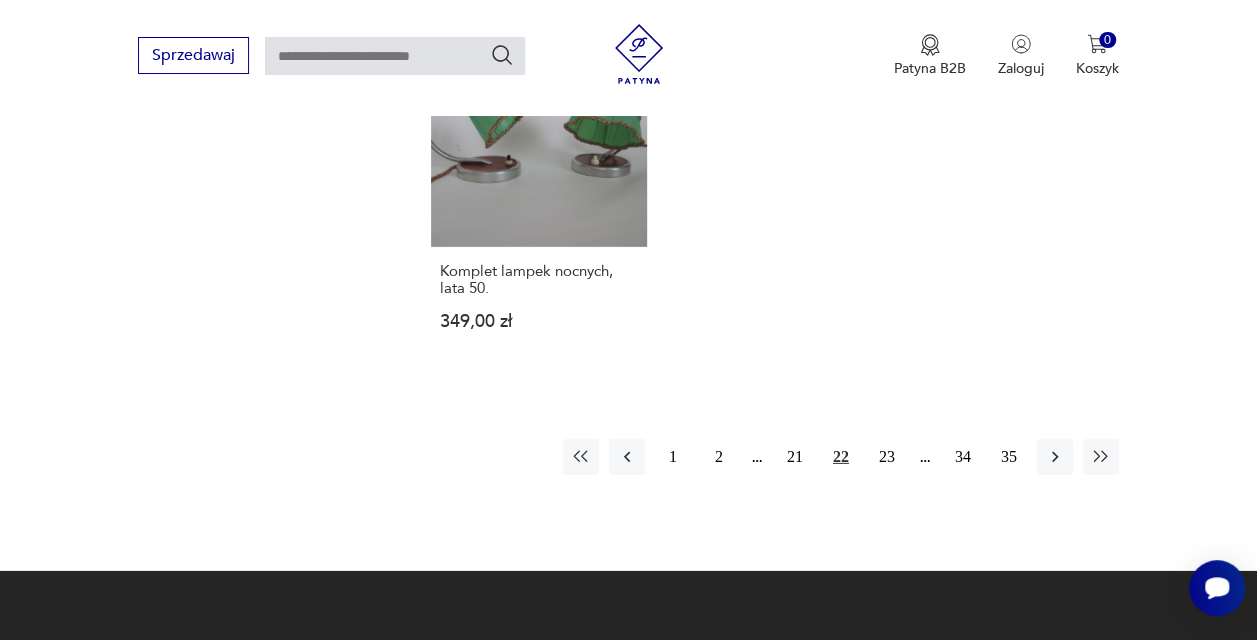 scroll, scrollTop: 2836, scrollLeft: 0, axis: vertical 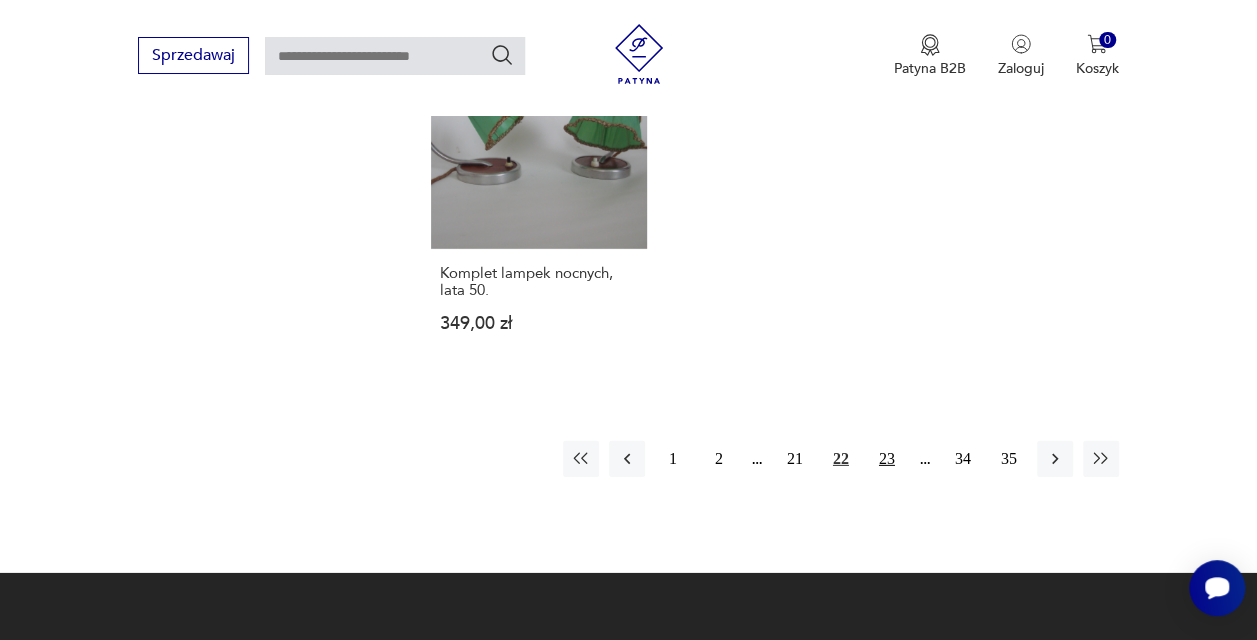 click on "23" at bounding box center (887, 459) 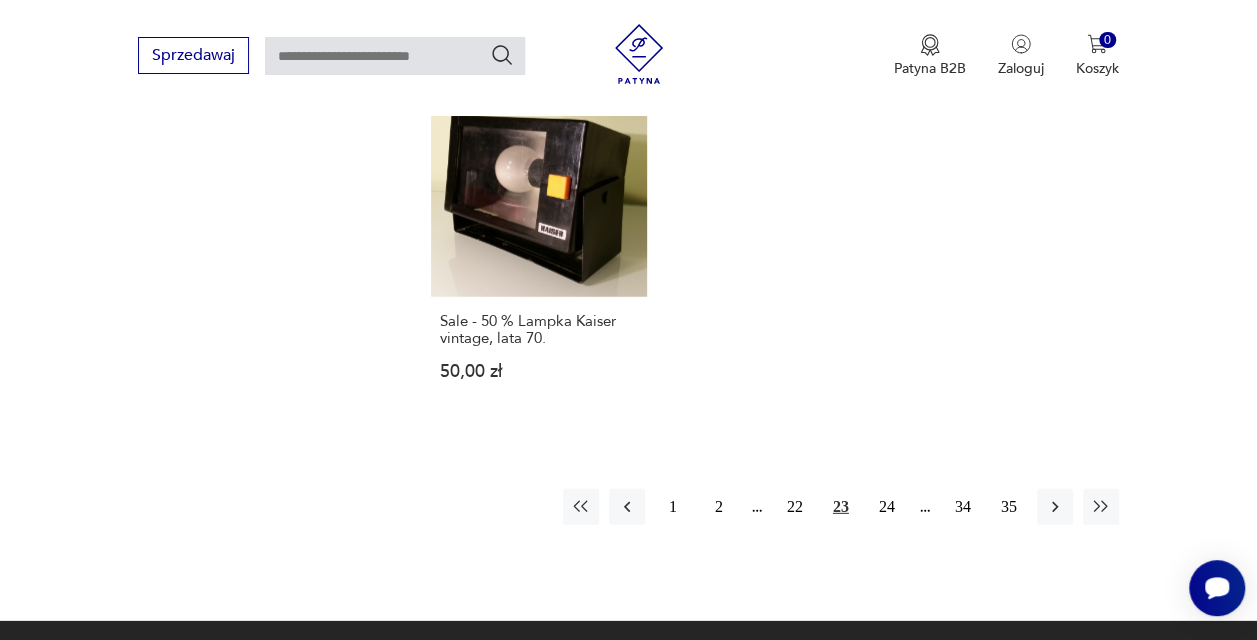 scroll, scrollTop: 2668, scrollLeft: 0, axis: vertical 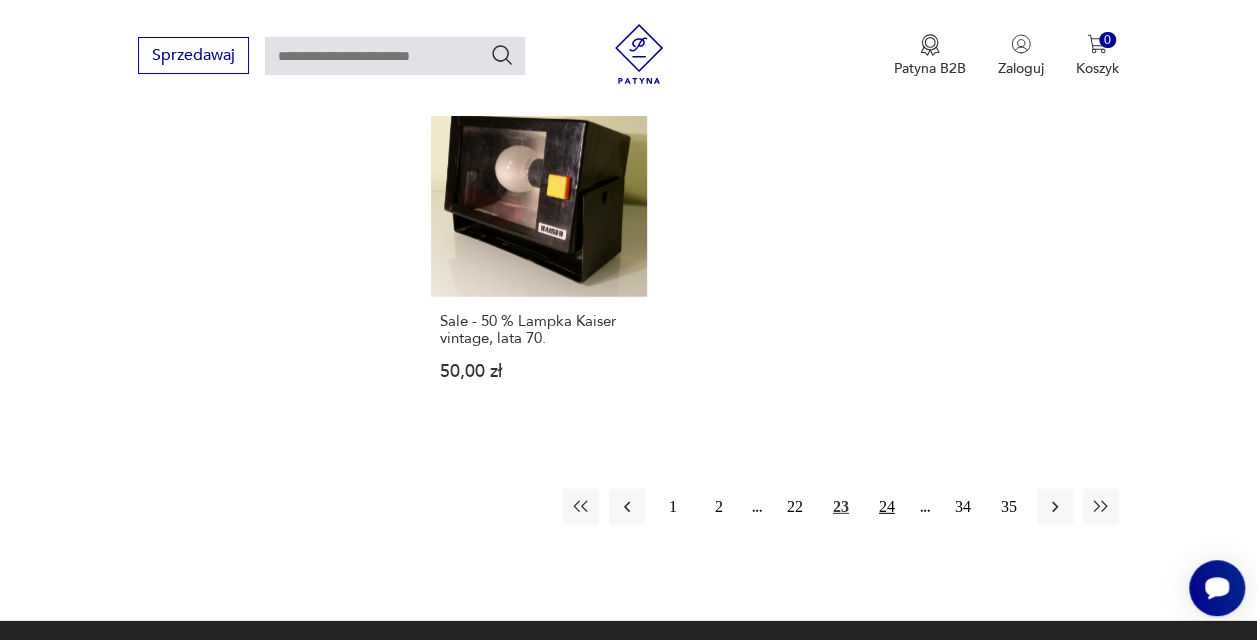 click on "24" at bounding box center (887, 507) 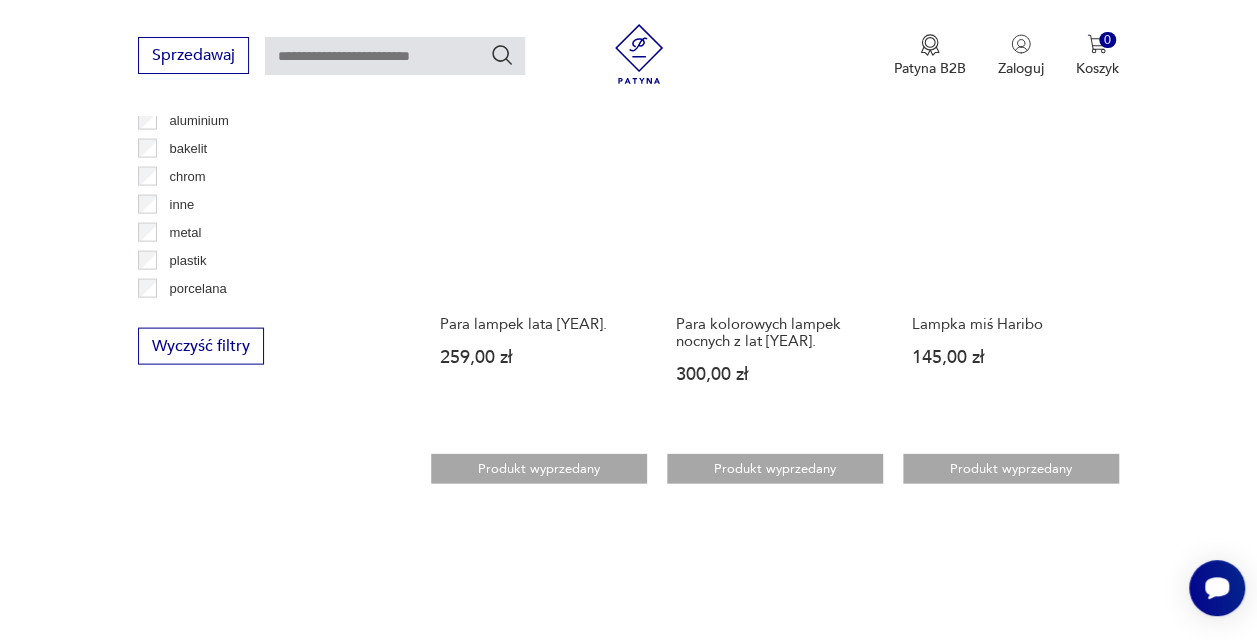 scroll, scrollTop: 1900, scrollLeft: 0, axis: vertical 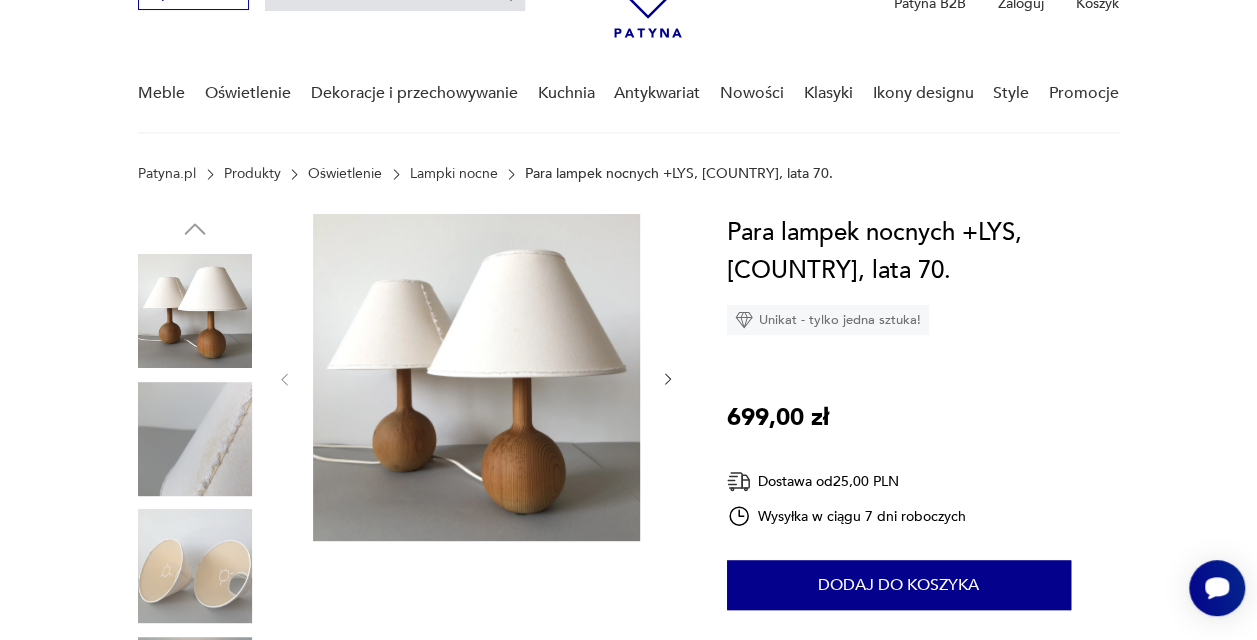 click 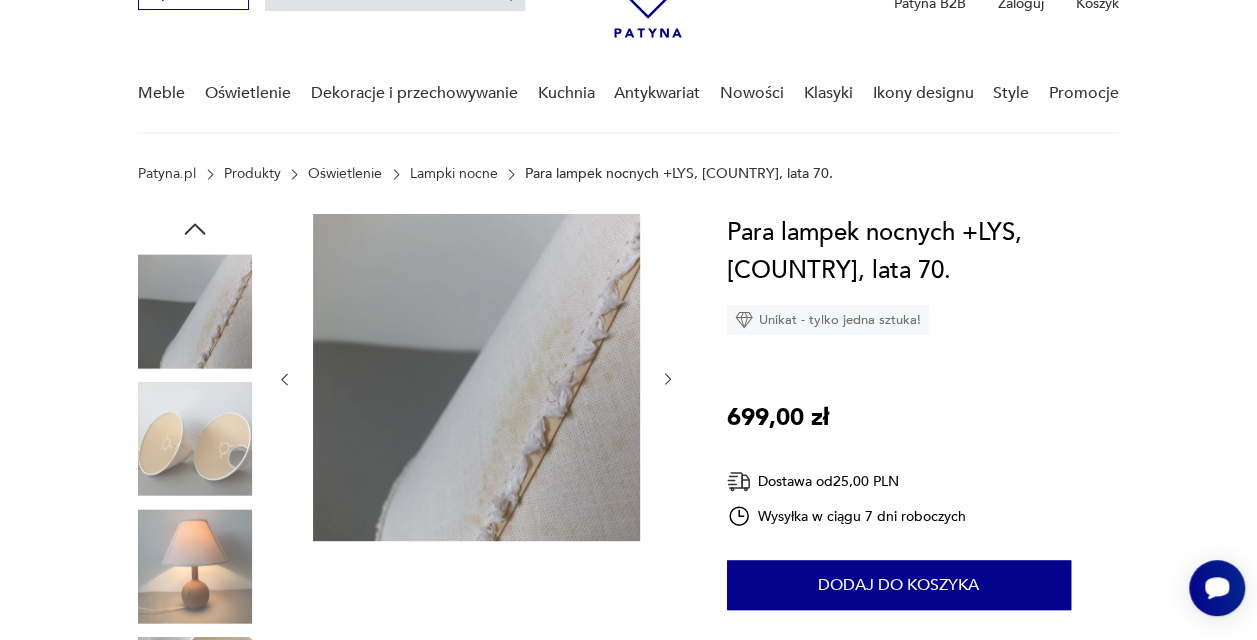 click 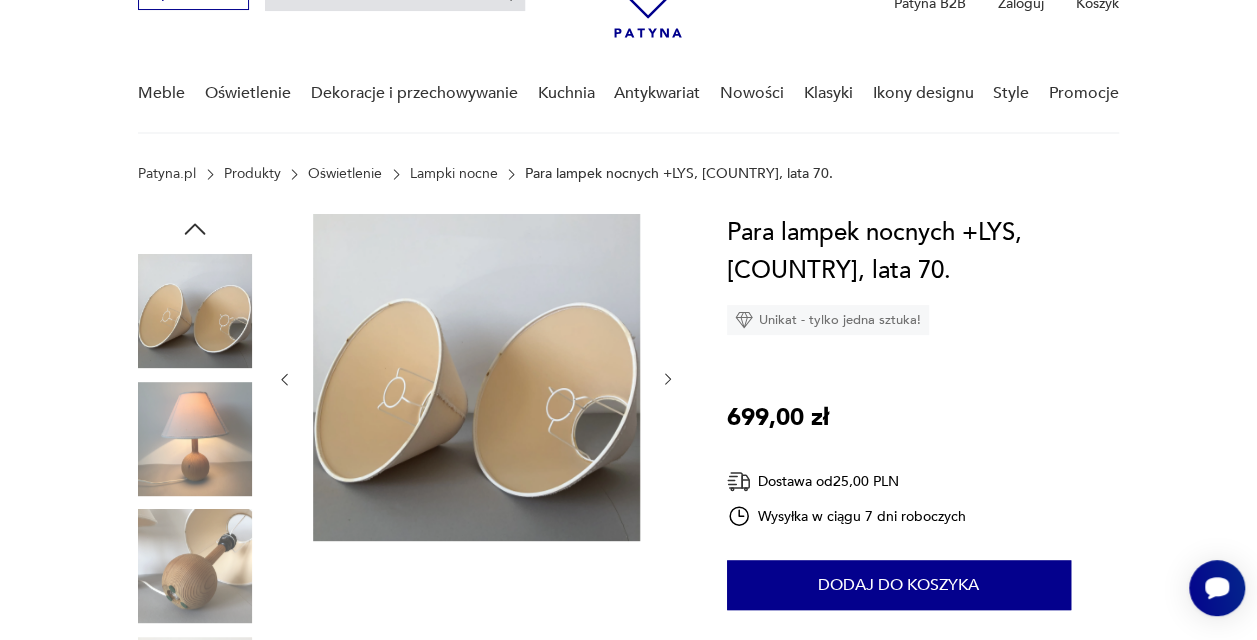 click 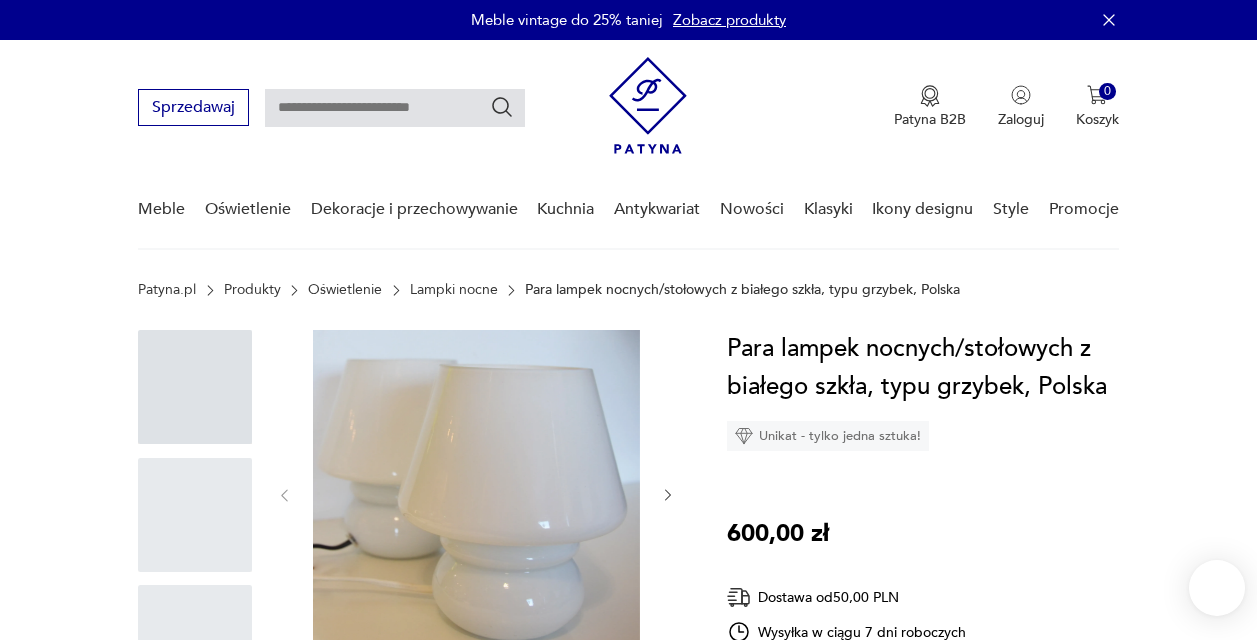 scroll, scrollTop: 0, scrollLeft: 0, axis: both 